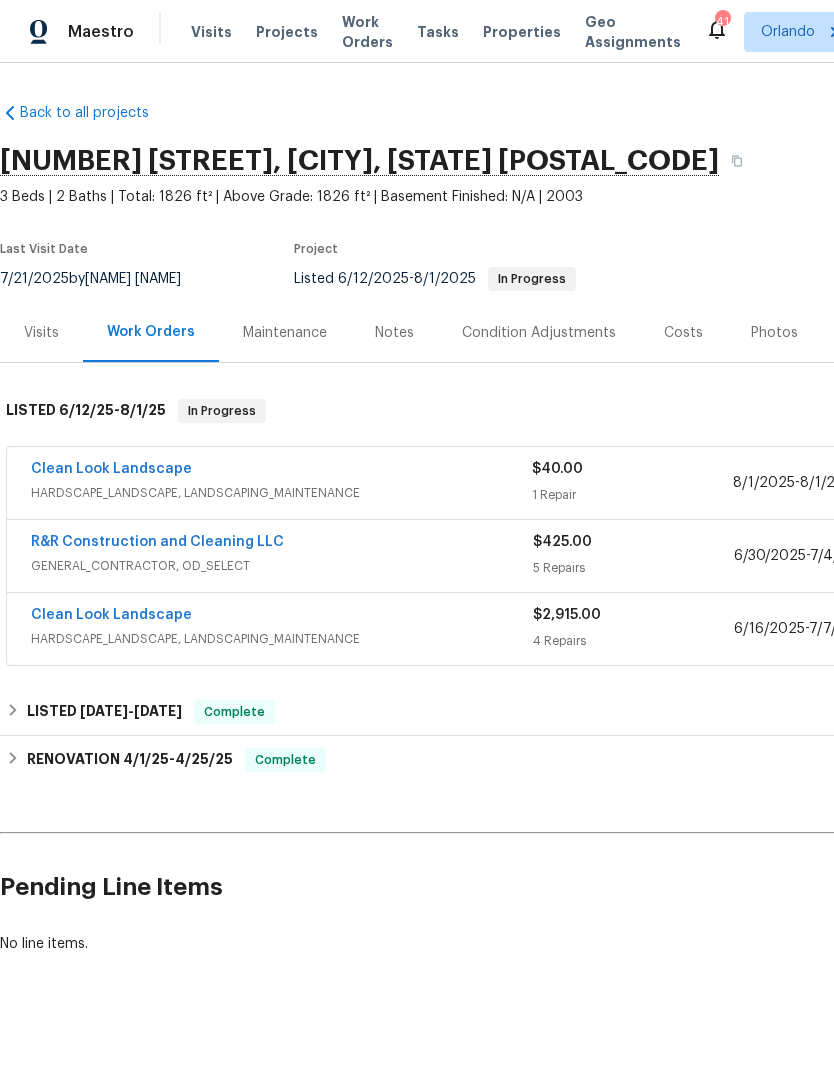 scroll, scrollTop: 0, scrollLeft: 0, axis: both 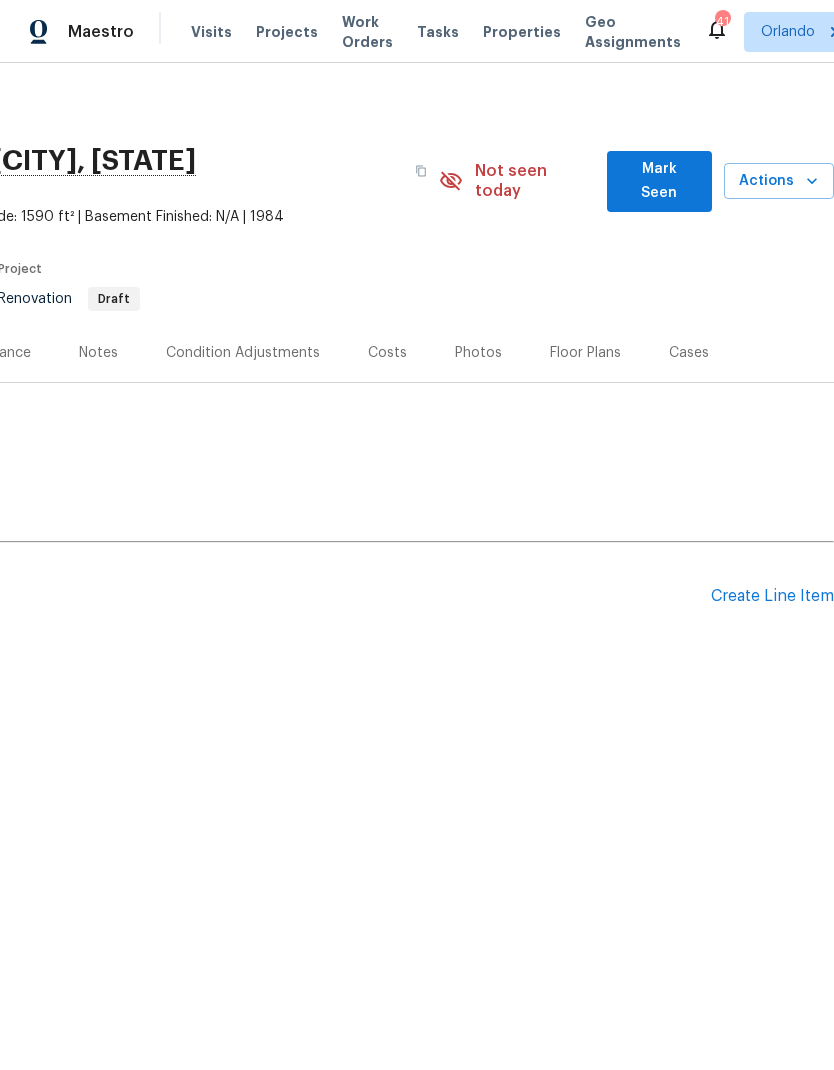 click on "Mark Seen" at bounding box center [659, 181] 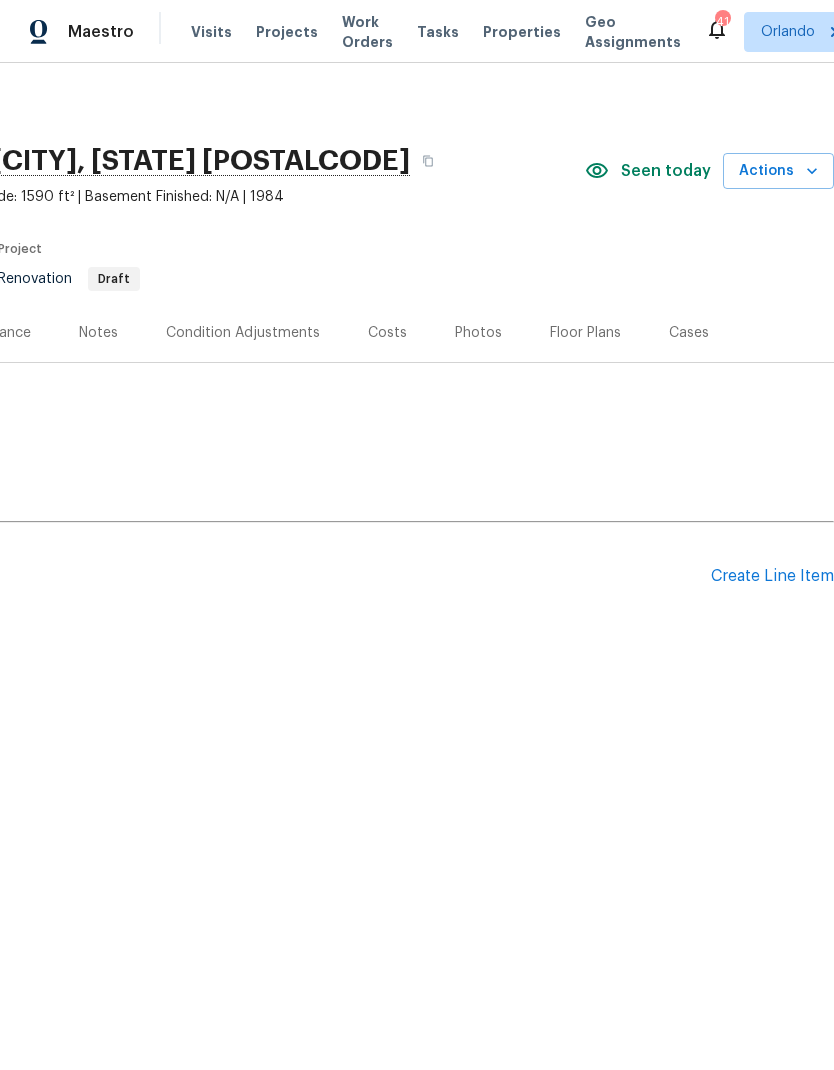 click on "Seen today" at bounding box center (666, 171) 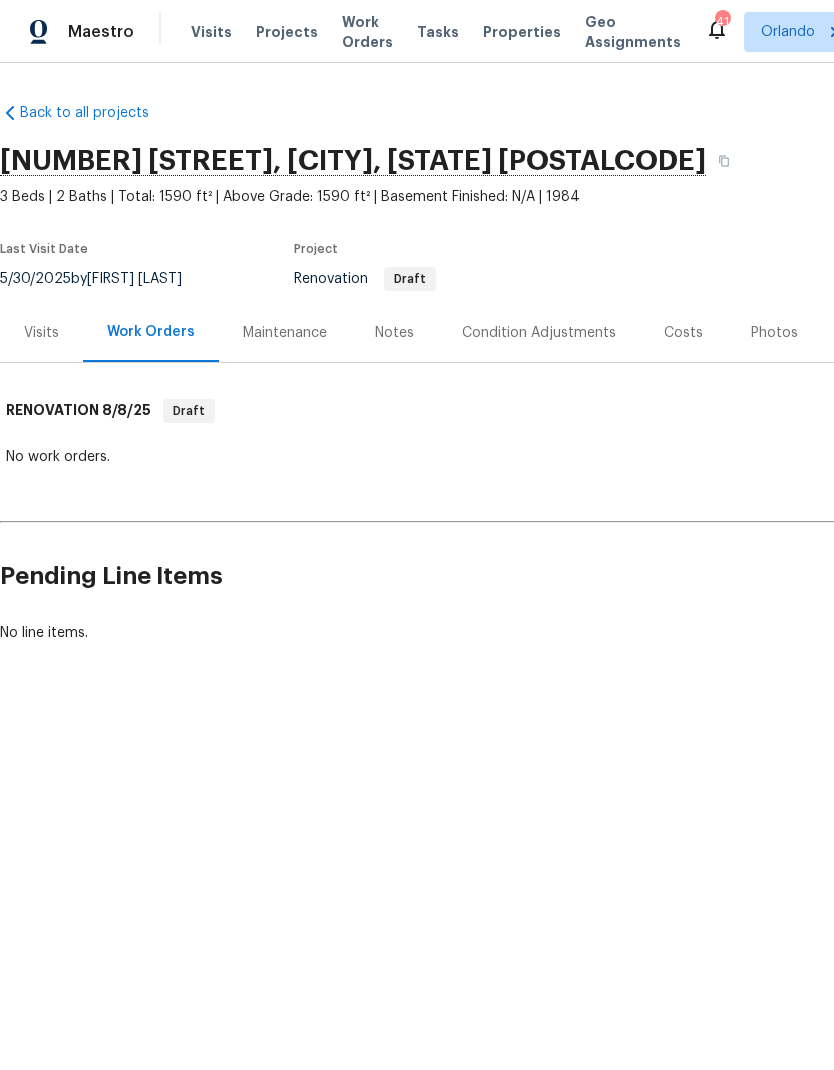 scroll, scrollTop: 0, scrollLeft: 0, axis: both 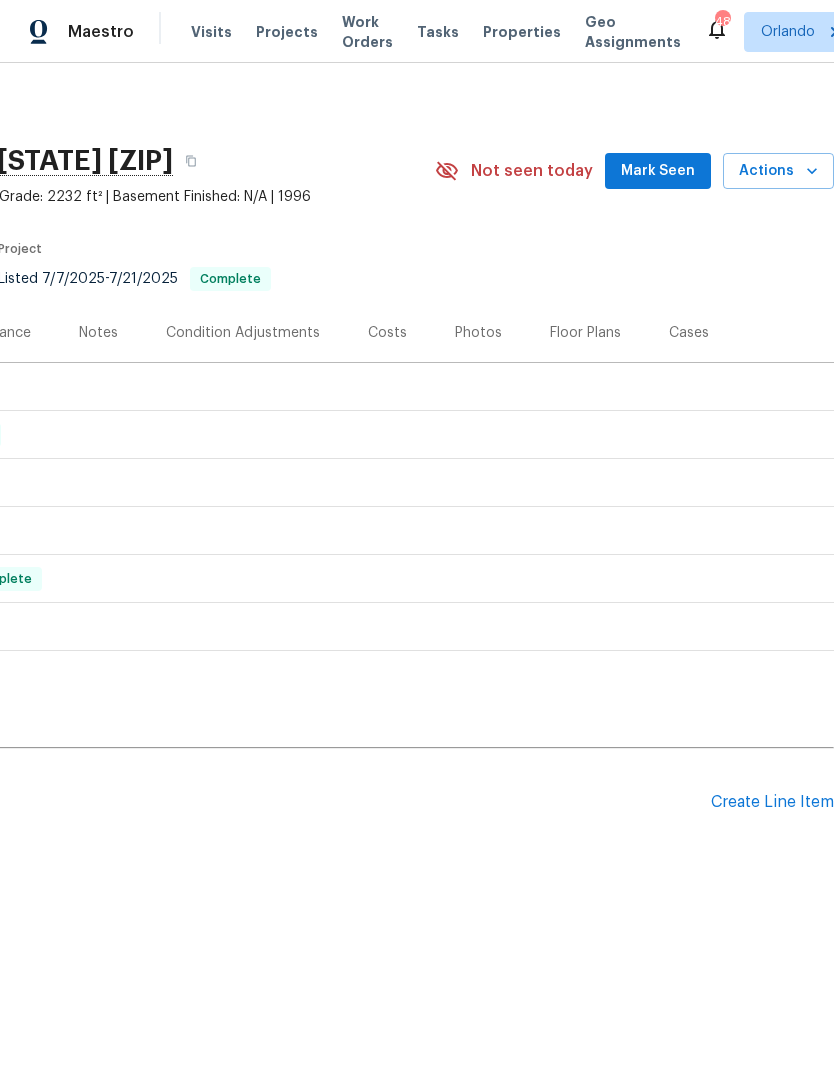 click on "Mark Seen" at bounding box center (658, 171) 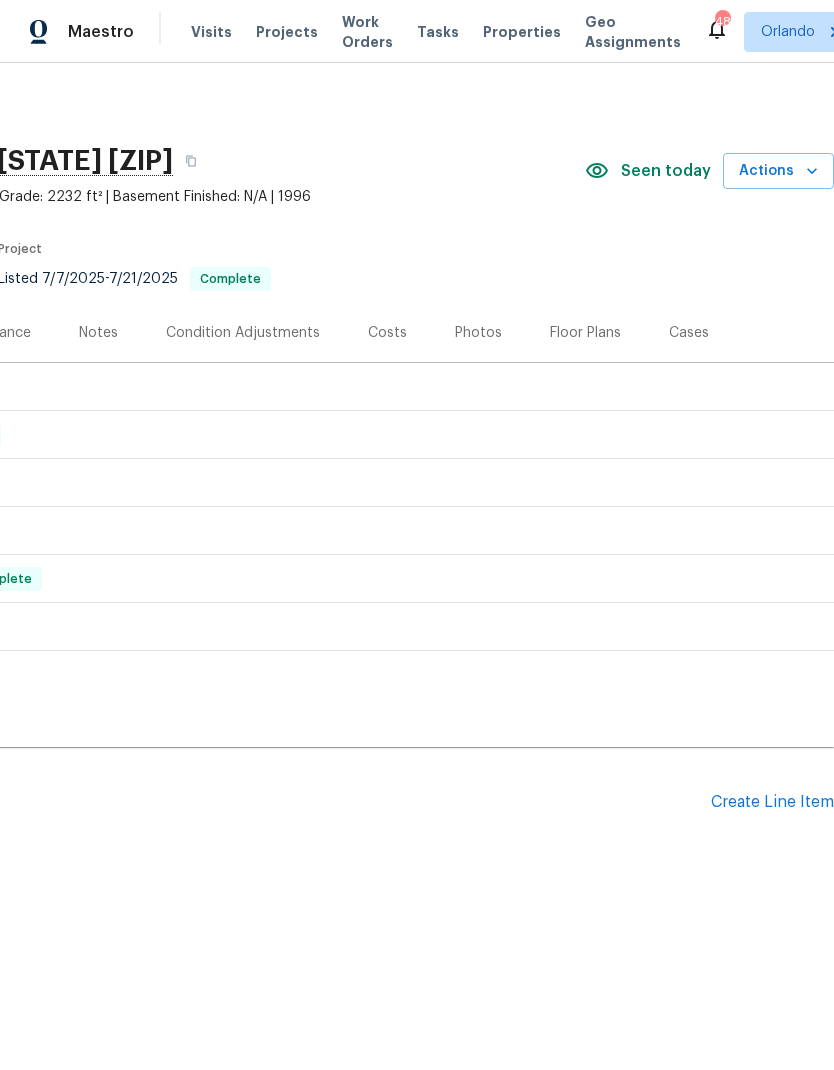 scroll, scrollTop: 0, scrollLeft: 296, axis: horizontal 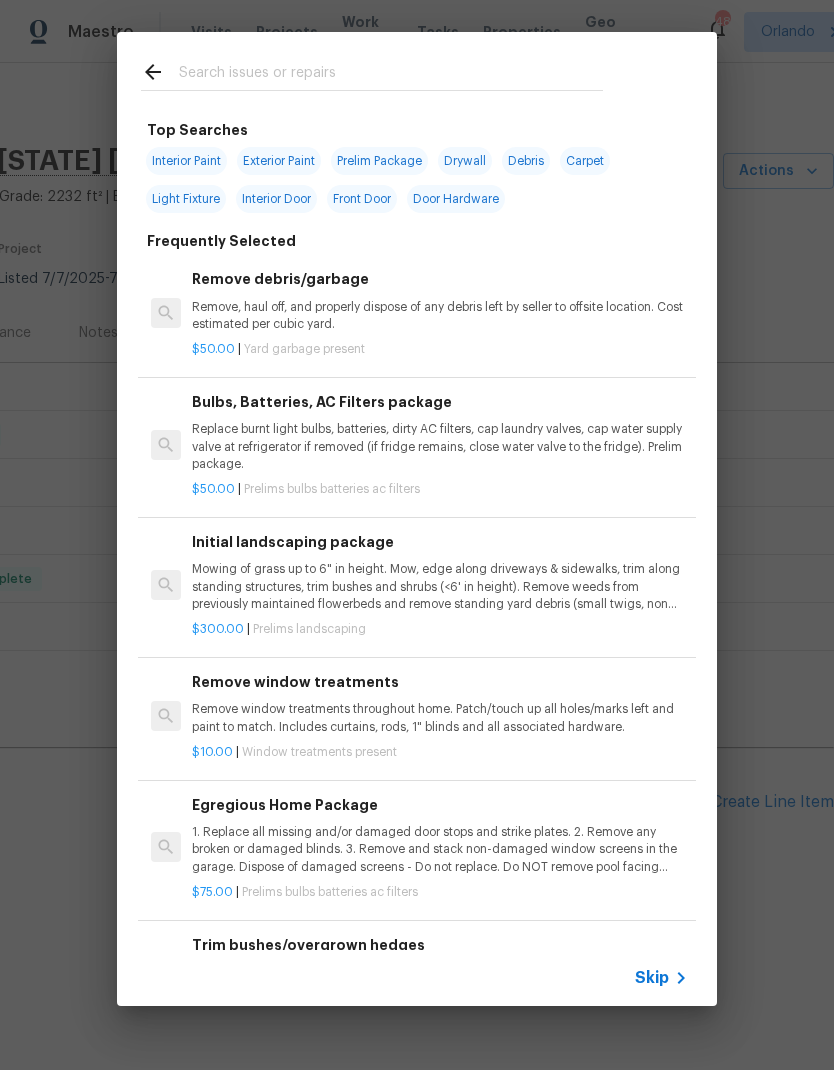 click at bounding box center [391, 75] 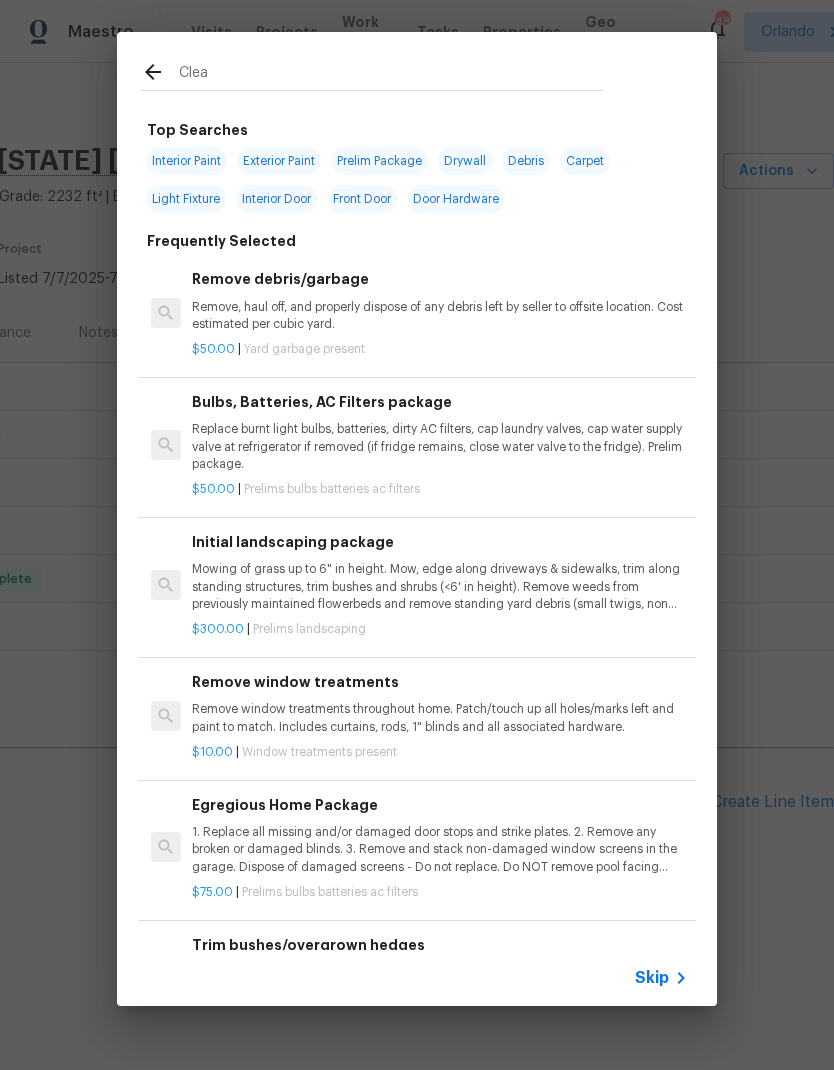 type on "Clean" 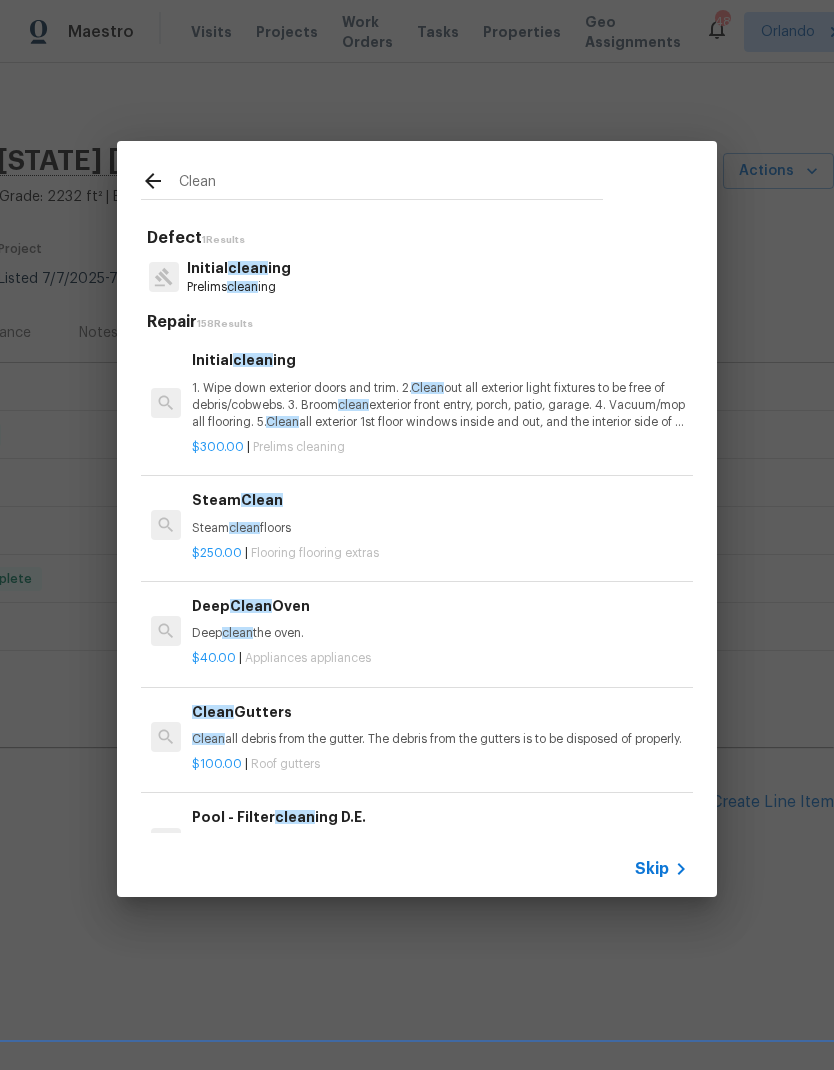 click on "$300.00   |   Prelims cleaning" at bounding box center [440, 443] 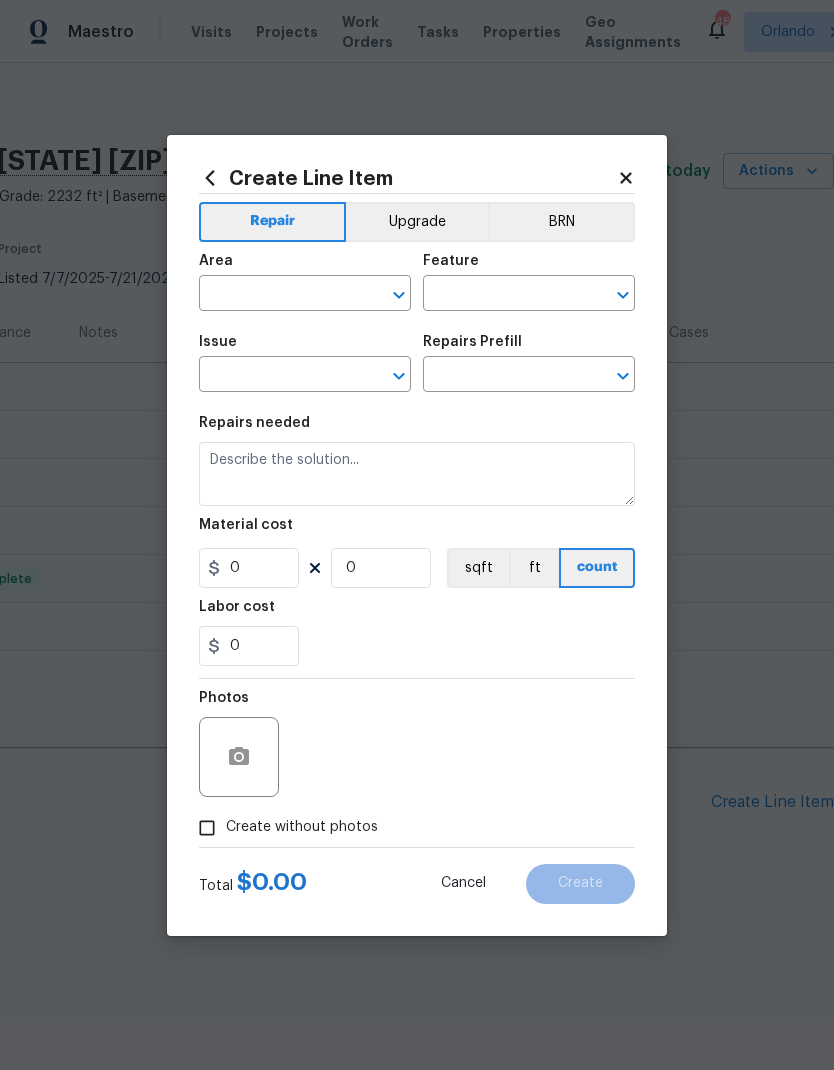 click on "Repairs Prefill" at bounding box center (529, 348) 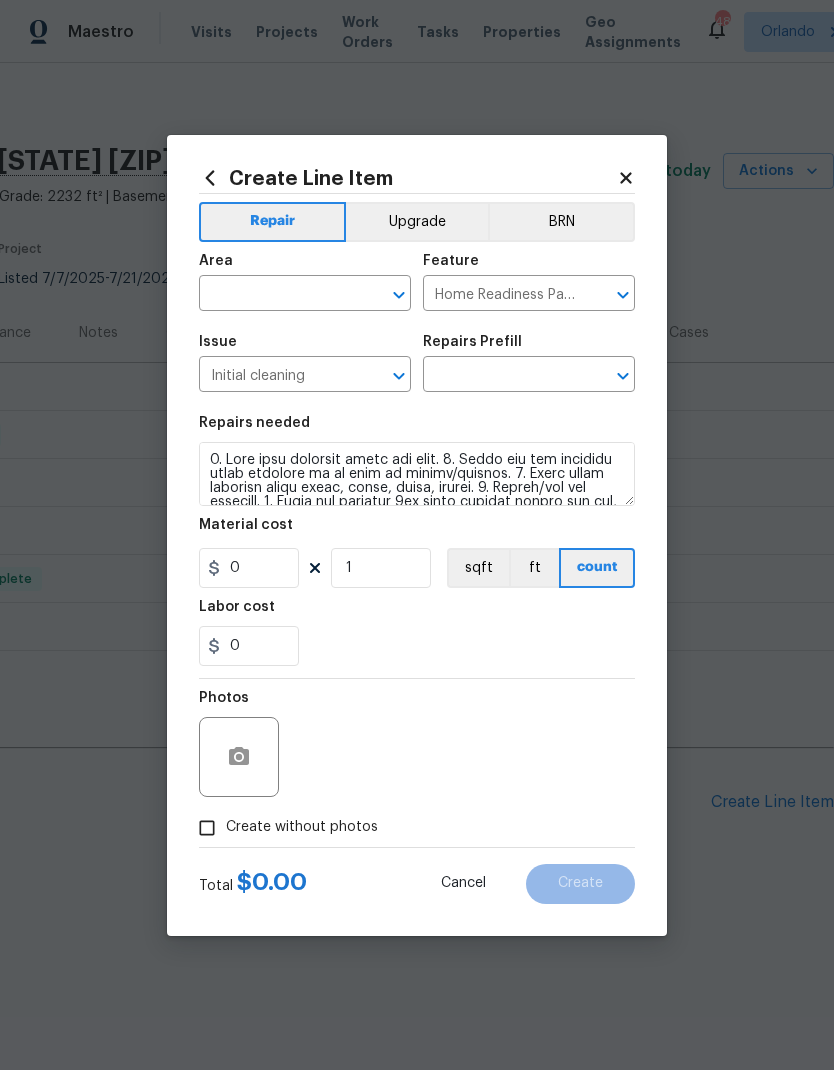type on "Initial cleaning $300.00" 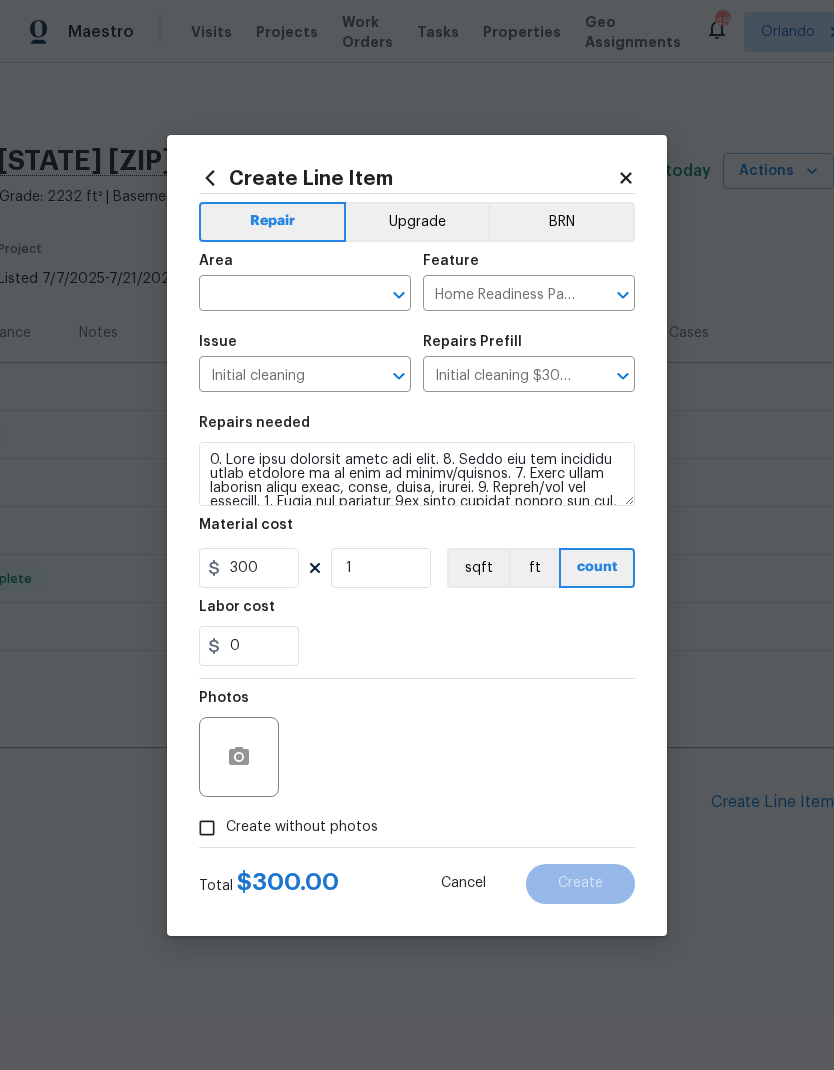 click on "​" at bounding box center (305, 295) 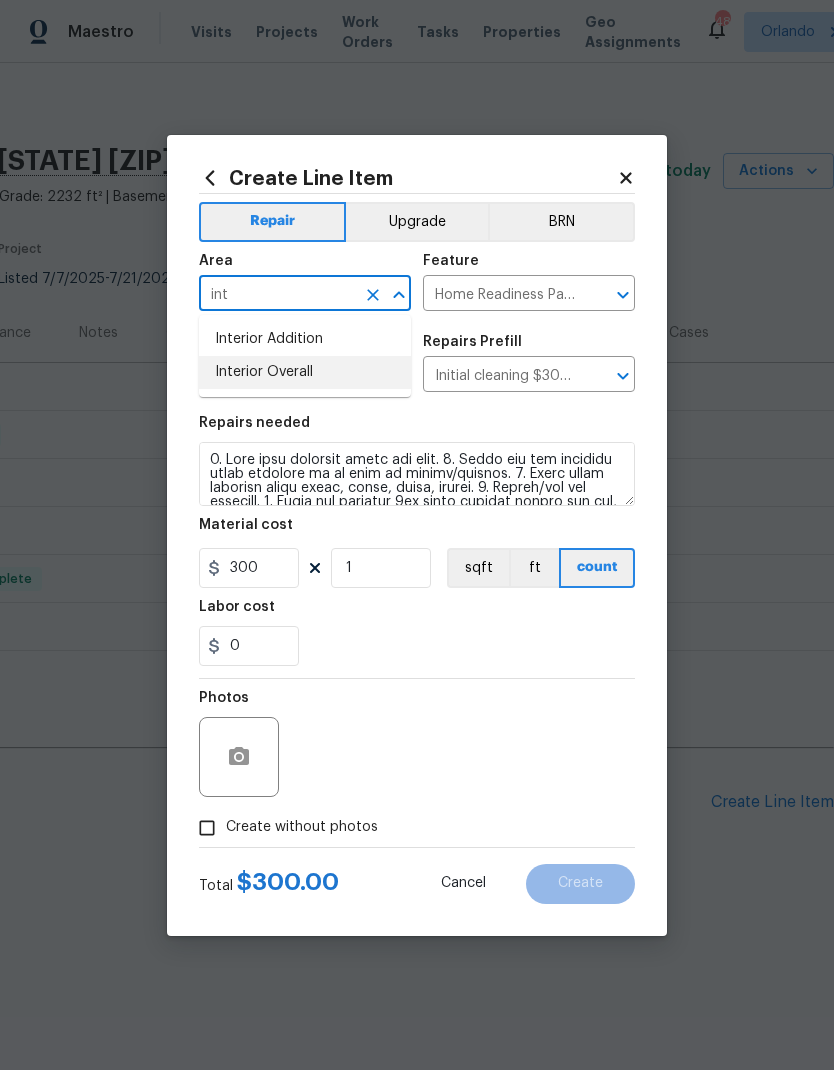 click on "Interior Overall" at bounding box center [305, 372] 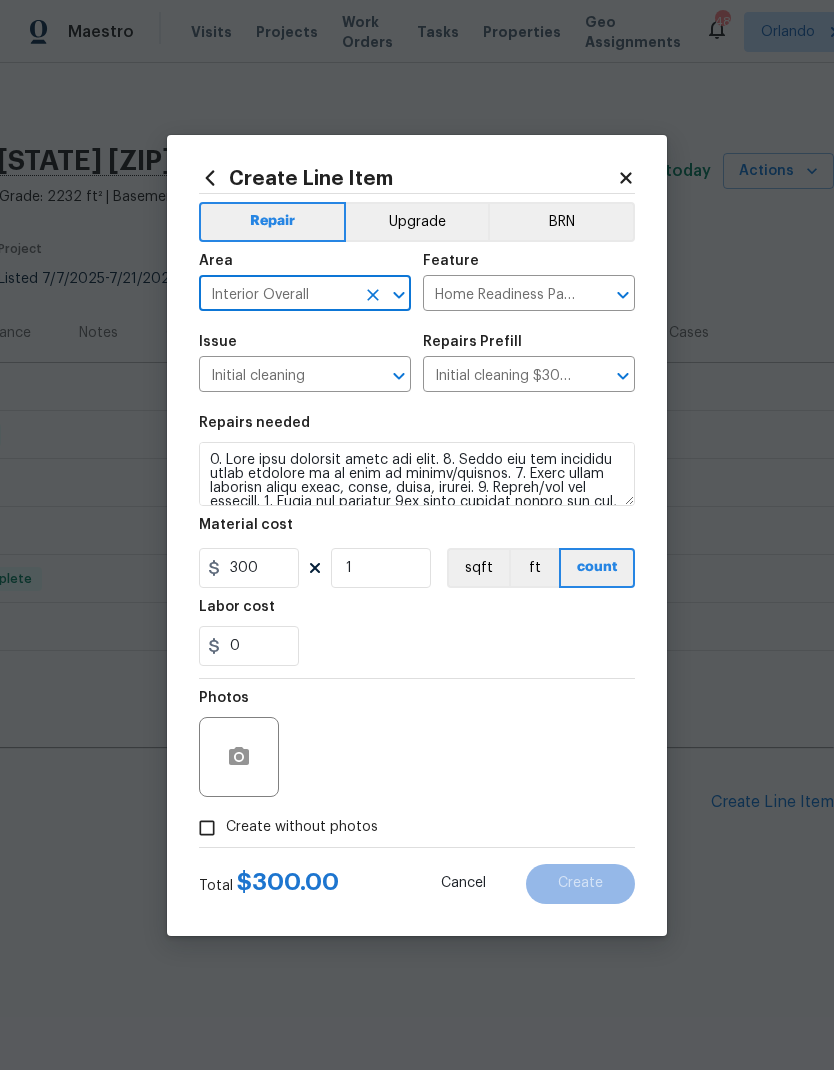 click on "Create without photos" at bounding box center (207, 828) 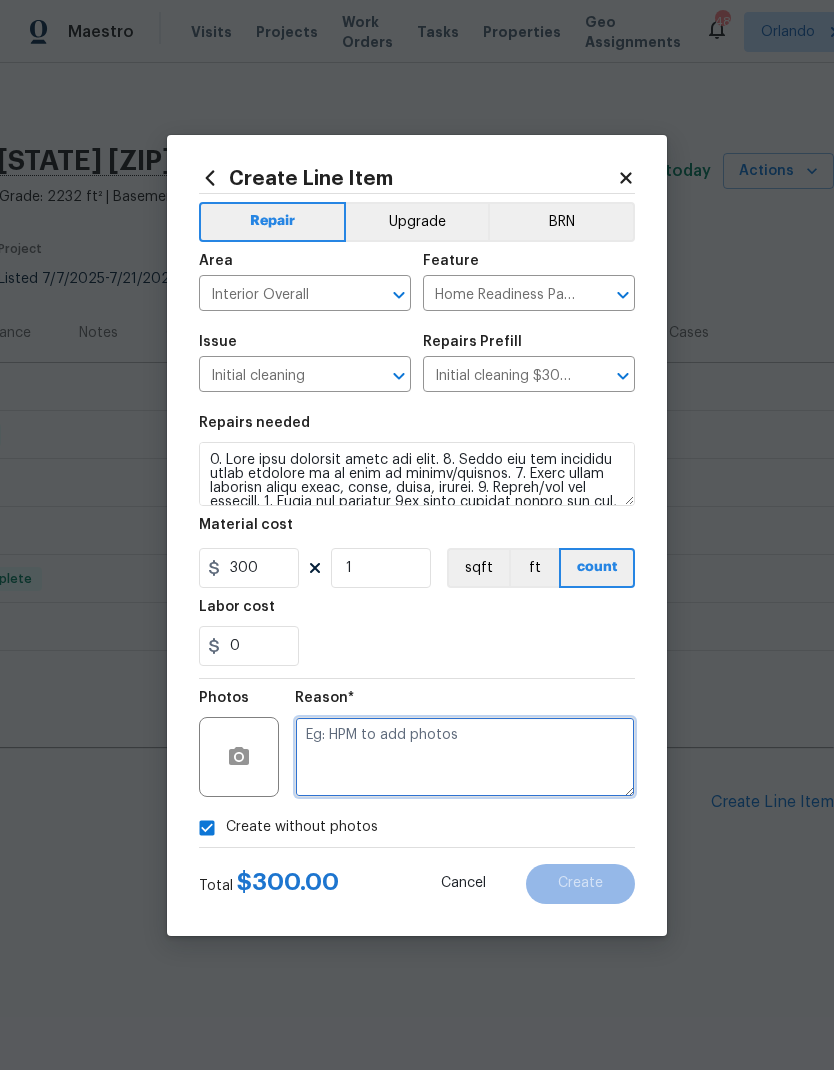 click at bounding box center (465, 757) 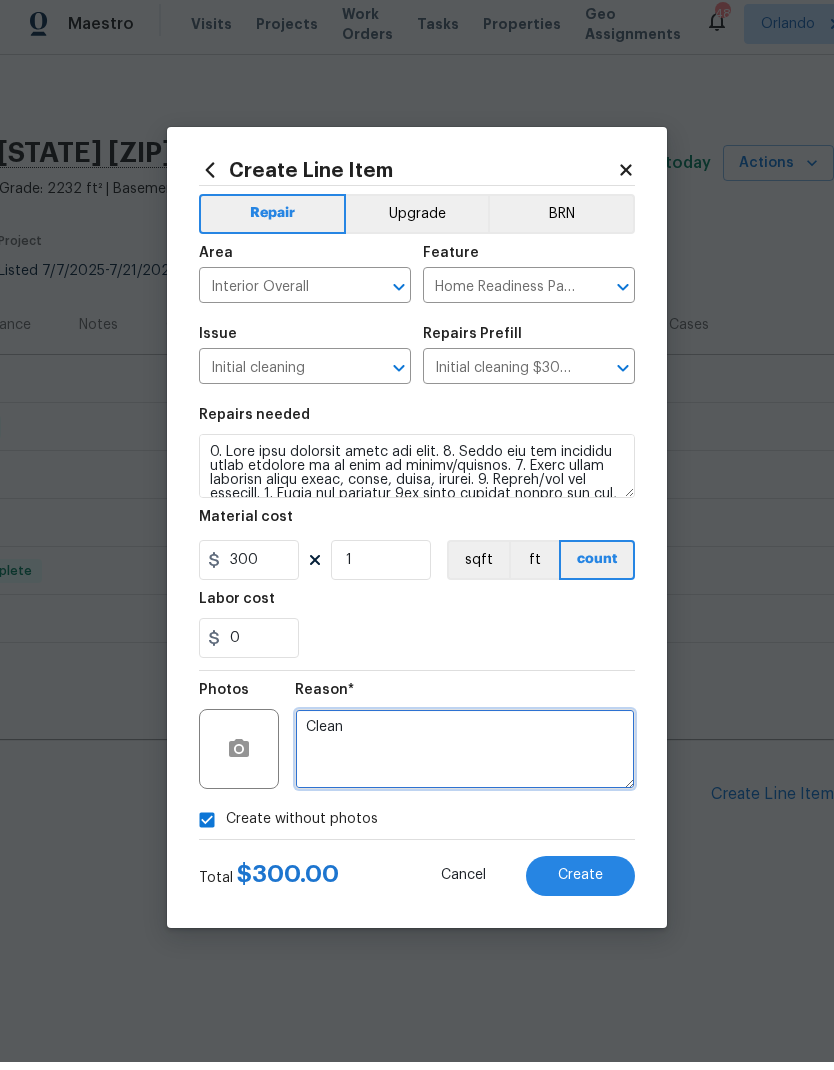 type on "Clean" 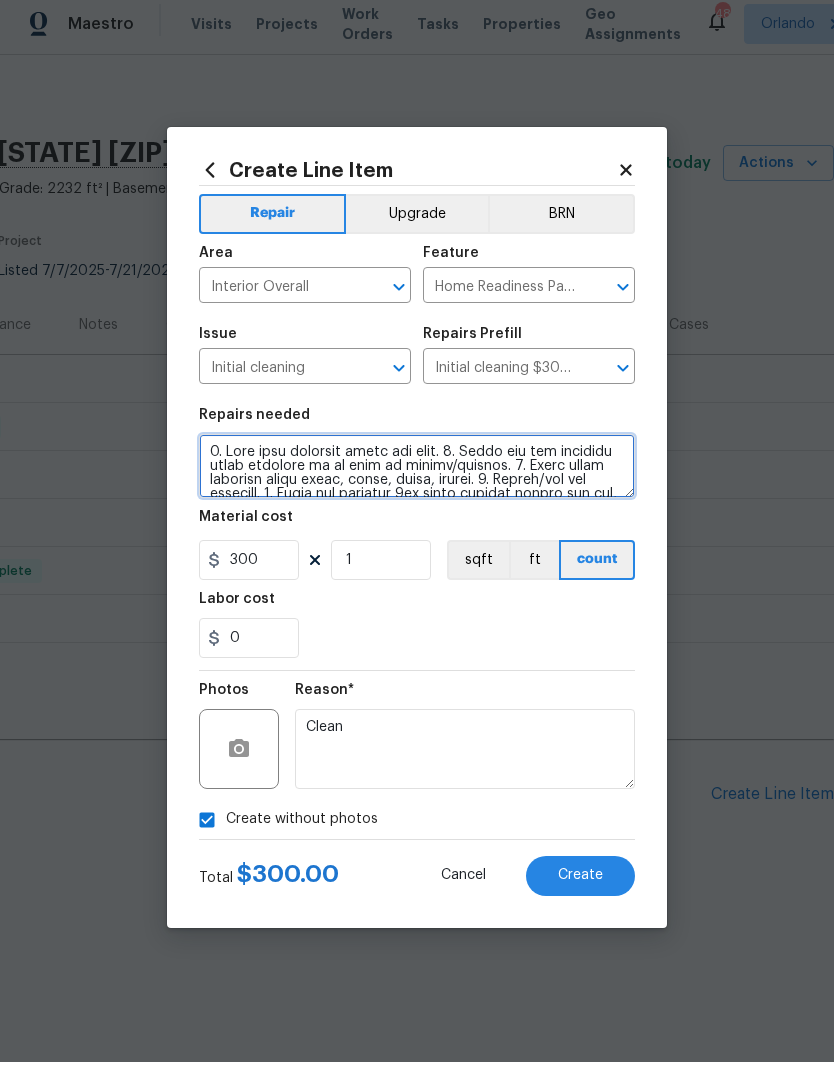 click at bounding box center (417, 474) 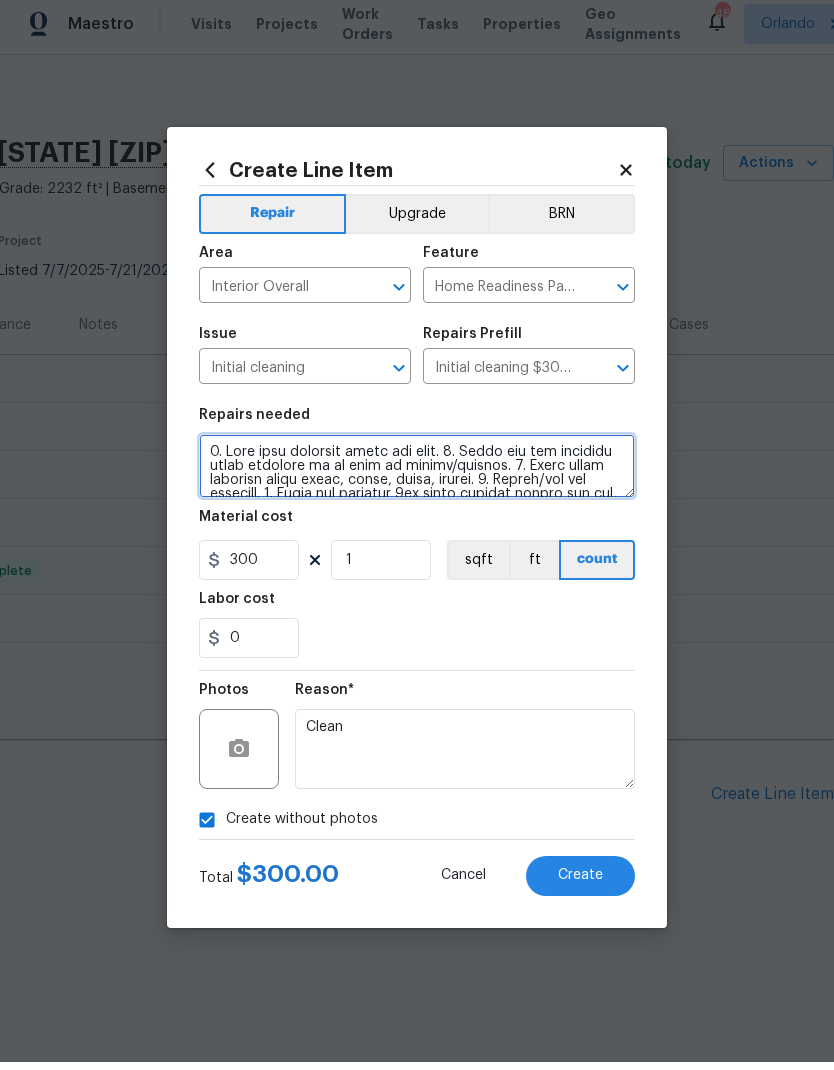 click at bounding box center (417, 474) 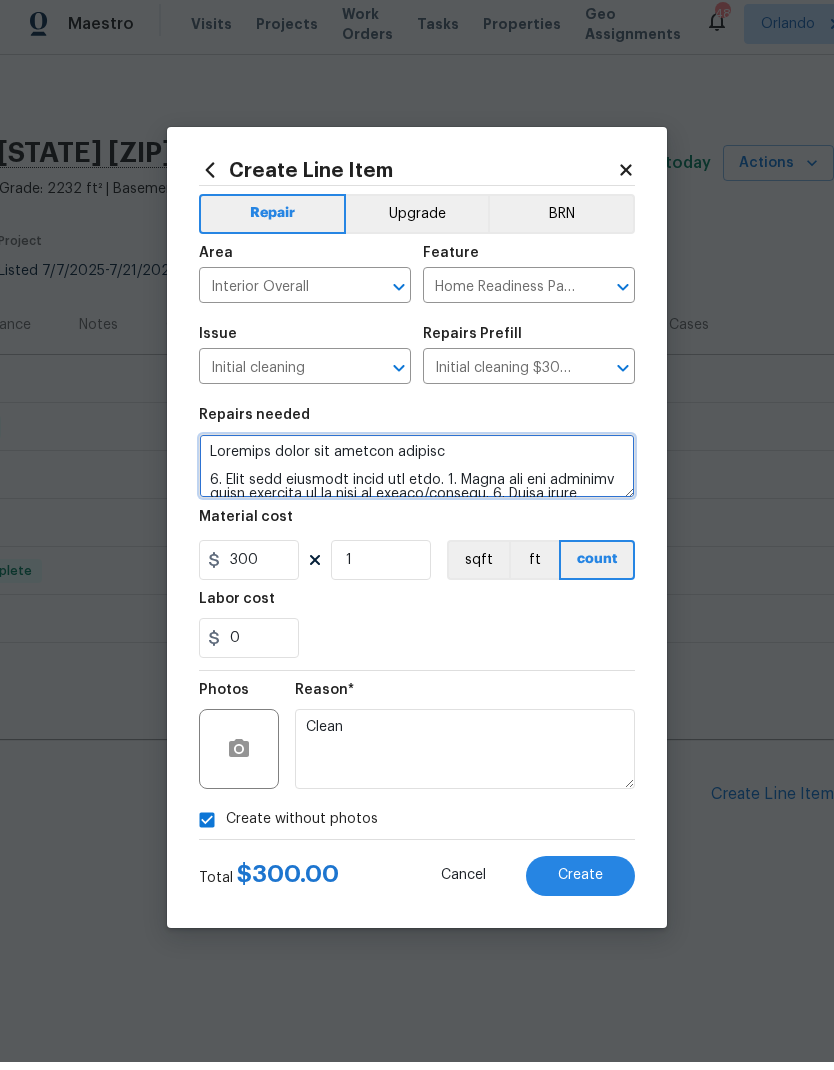 type on "Cleaning after the drywall repairs
1. Wipe down exterior doors and trim. 2. Clean out all exterior light fixtures to be free of debris/cobwebs. 3. Broom clean exterior front entry, porch, patio, garage. 4. Vacuum/mop all flooring. 5. Clean all exterior 1st floor windows inside and out, and the interior side of all above grade windows. Clean all tracks/frames. 6. Clean all air vent grills. 7. Clean all interior window, base, sill and trim. 8. Clean all switch/outlet plates and remove any paint. 9. Clean all light fixtures and ceiling fans. 10. Clean all doors, frames and trim. 11. Clean kitchen and laundry appliances - inside-outside and underneath. 12. Clean cabinetry inside and outside and top including drawers. 13. Clean counters, sinks, plumbing fixtures, toilets seat to remain down. 14. Clean showers, tubs, surrounds, wall tile free of grime and soap scum. 15. Clean window coverings if left in place. 16. Clean baseboards. 17. Clean top of furnace, water heater, softener. 18. Remove cobwebs from inside..." 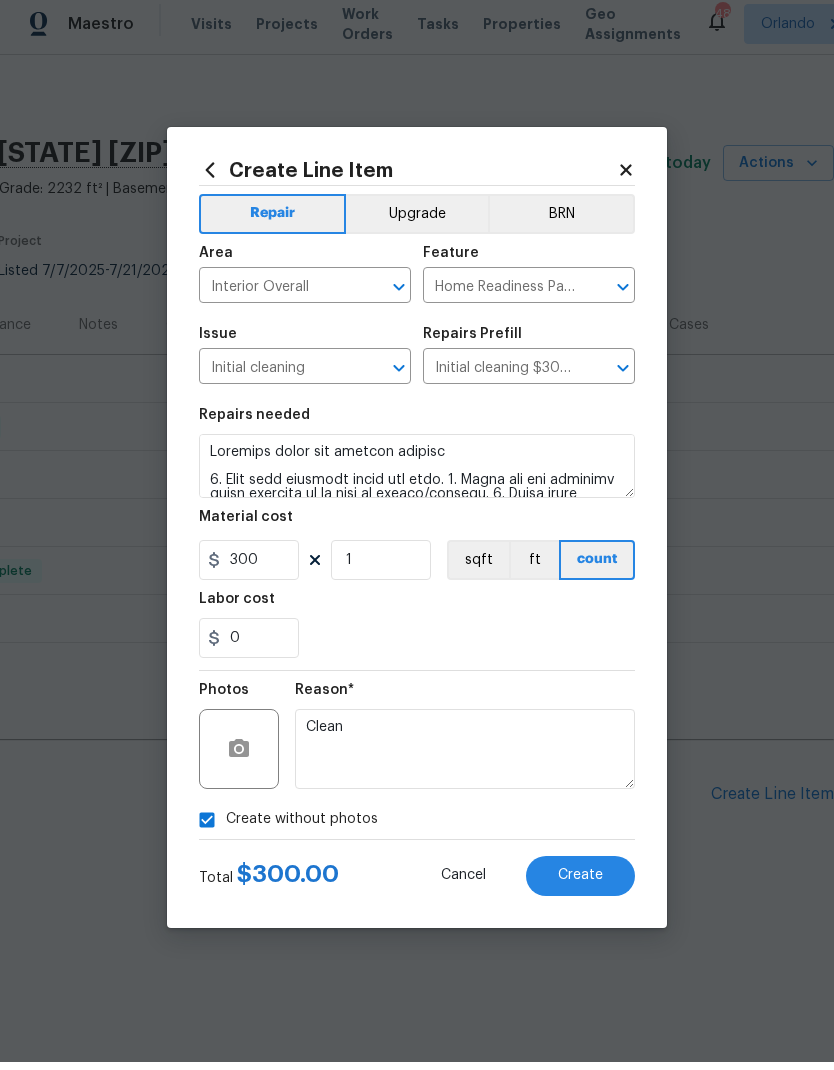 click on "0" at bounding box center (417, 646) 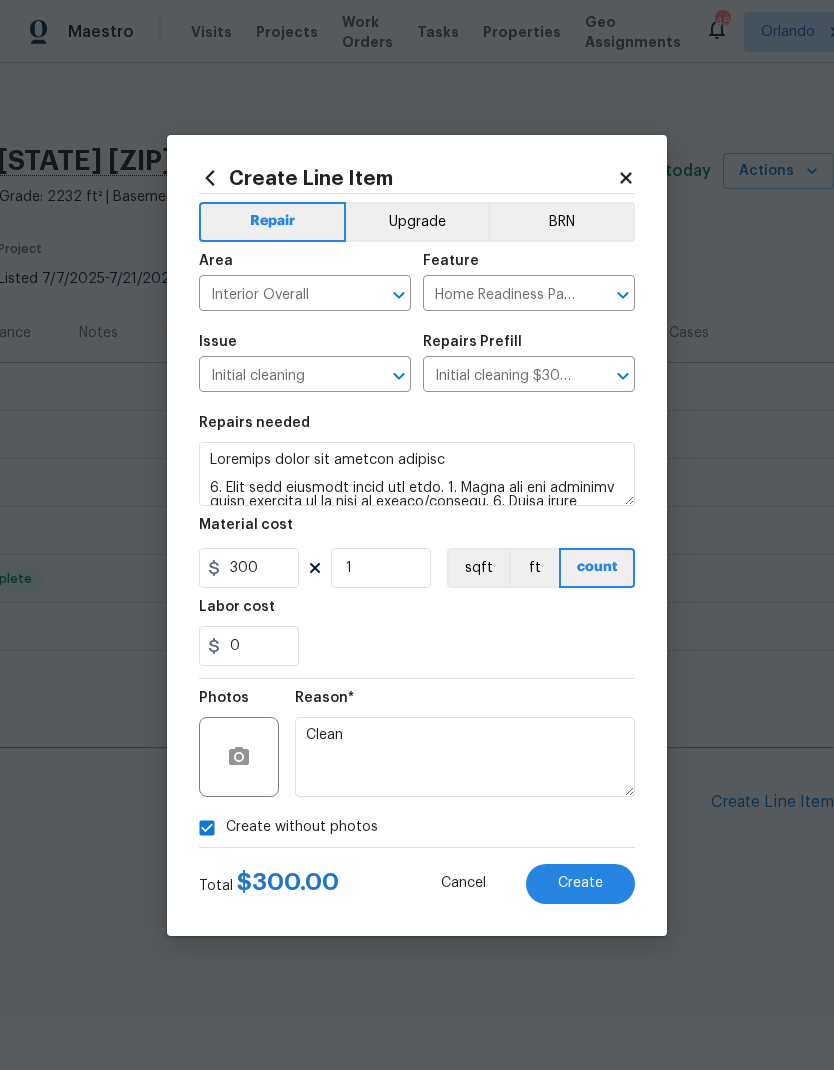 click on "Create" at bounding box center [580, 884] 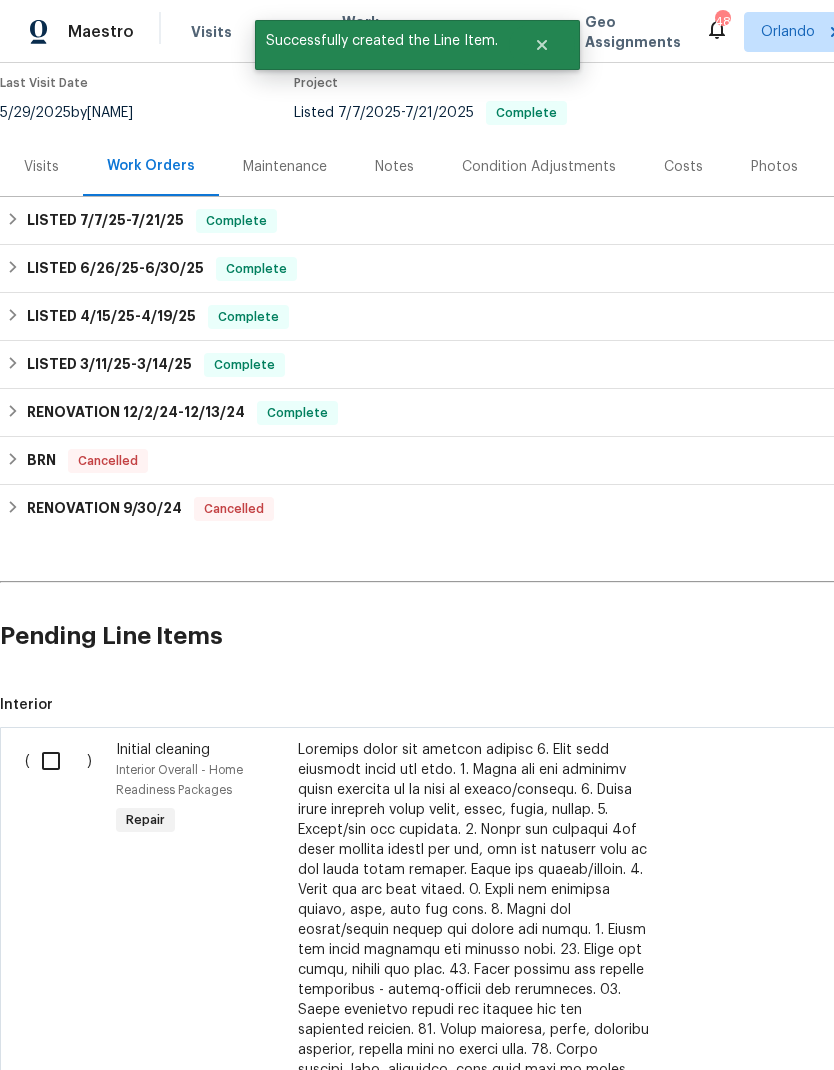 scroll, scrollTop: 166, scrollLeft: 0, axis: vertical 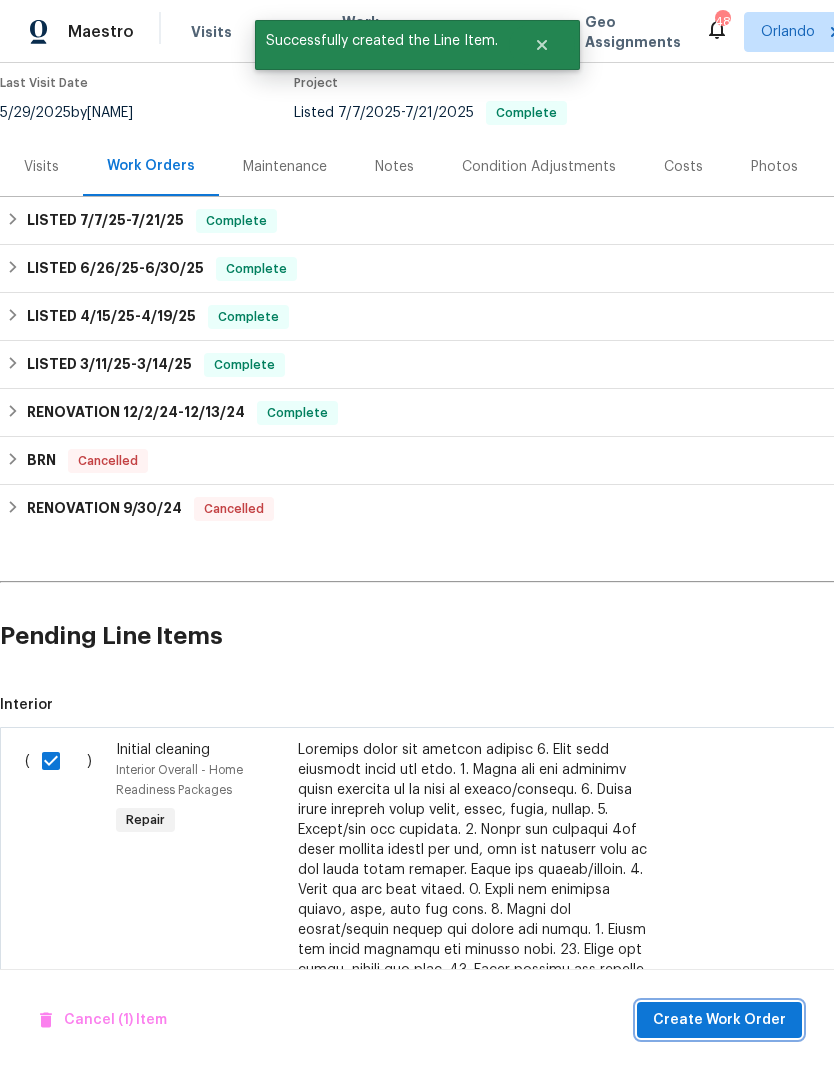 click on "Create Work Order" at bounding box center [719, 1020] 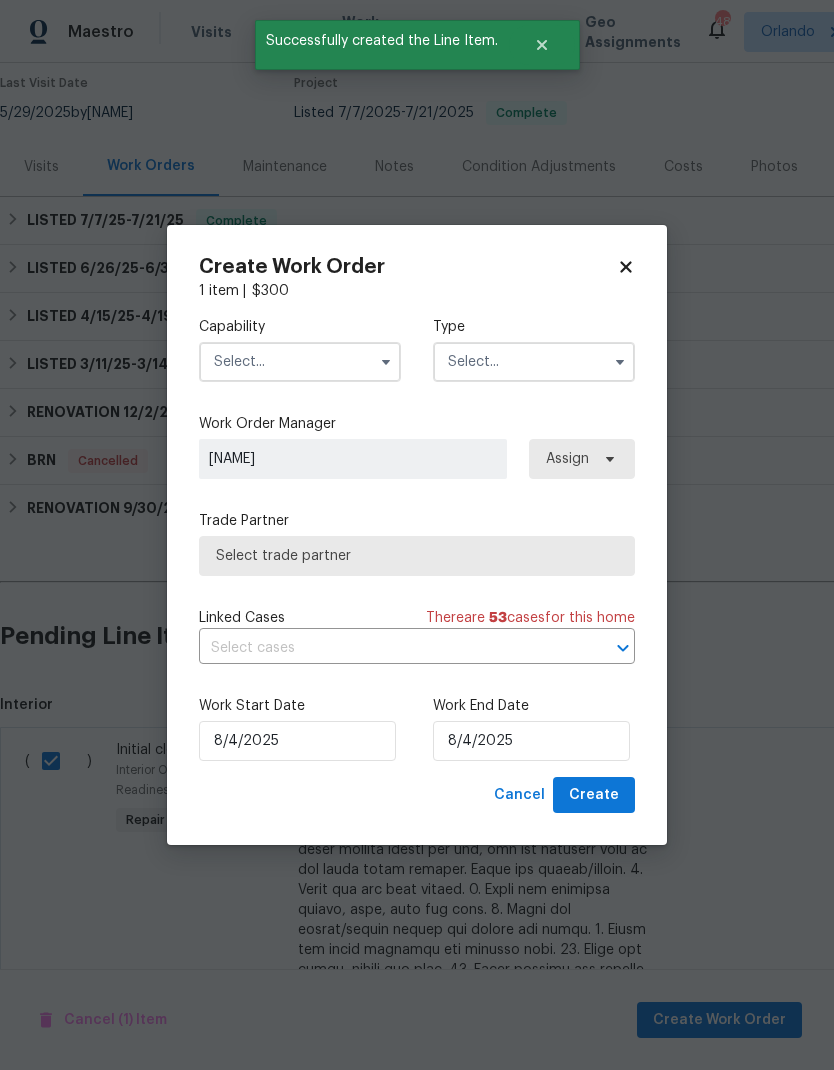 click at bounding box center [386, 362] 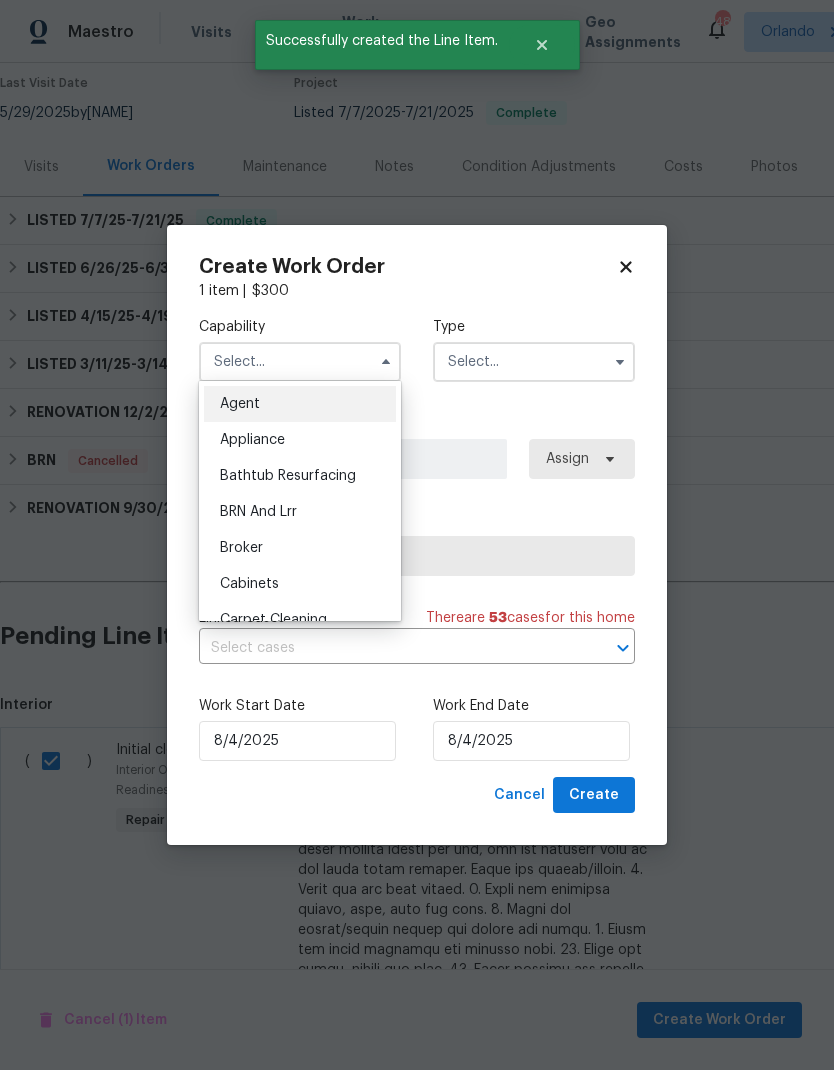 click at bounding box center [386, 362] 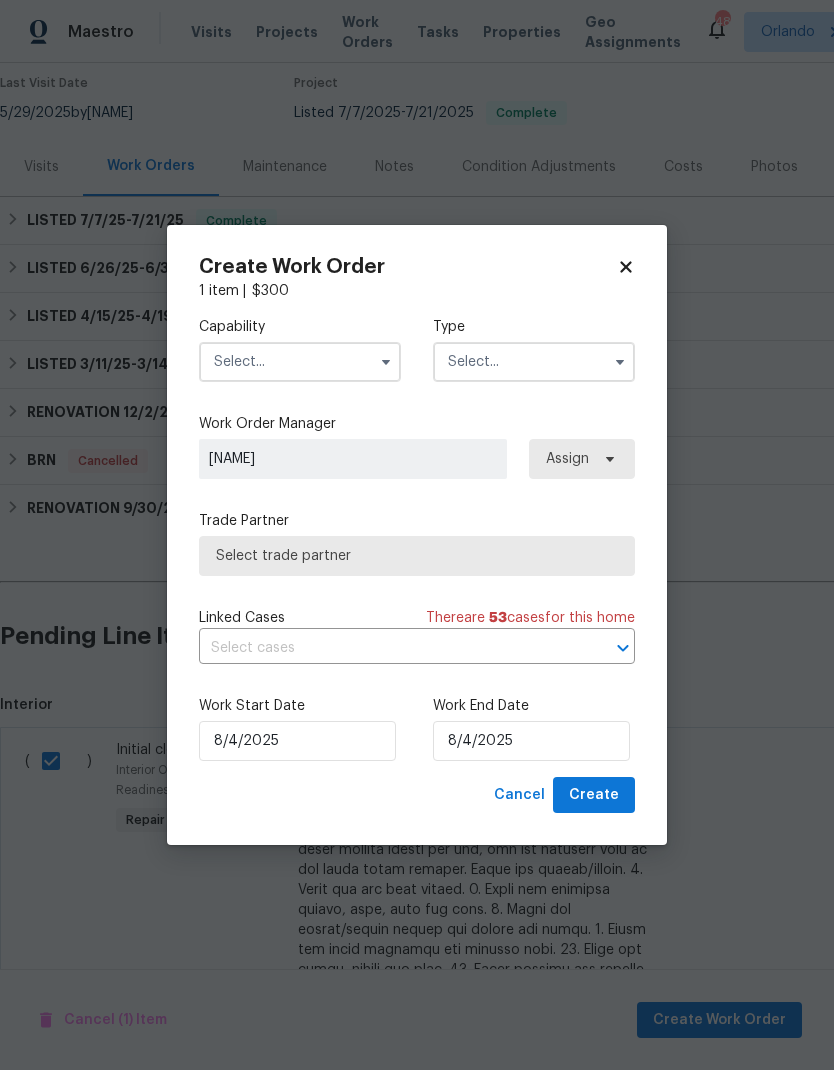 click at bounding box center [300, 362] 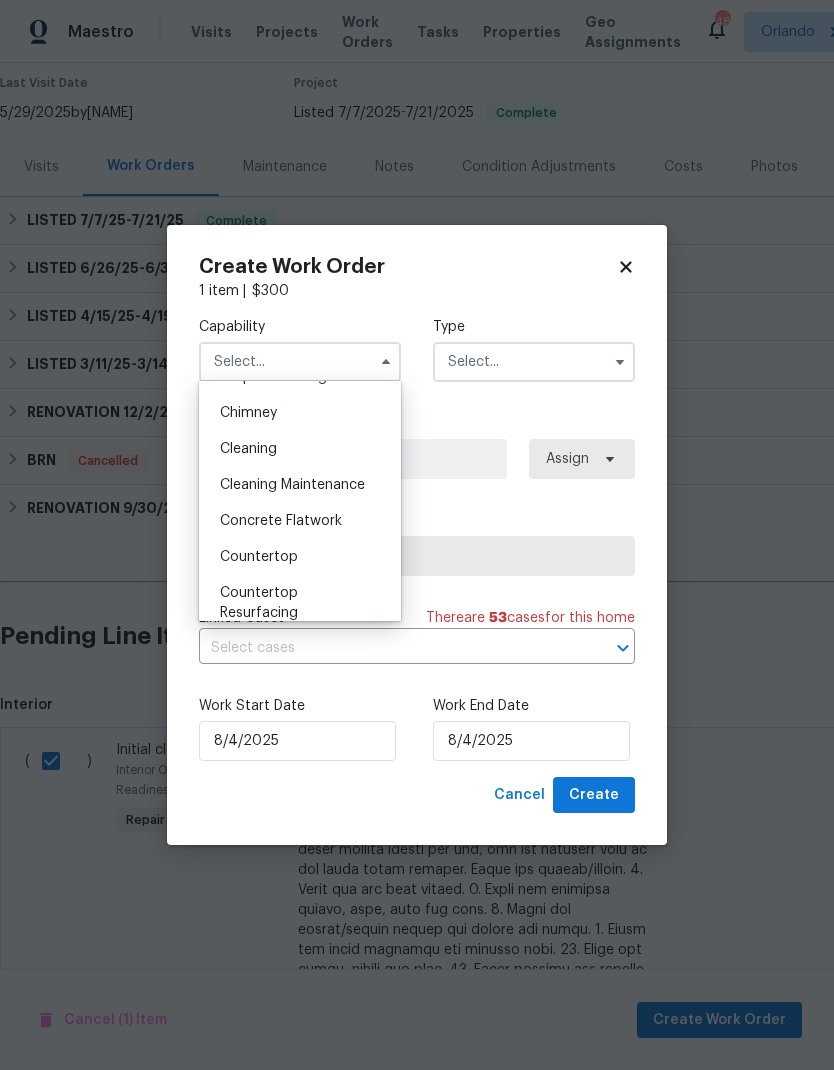 scroll, scrollTop: 249, scrollLeft: 0, axis: vertical 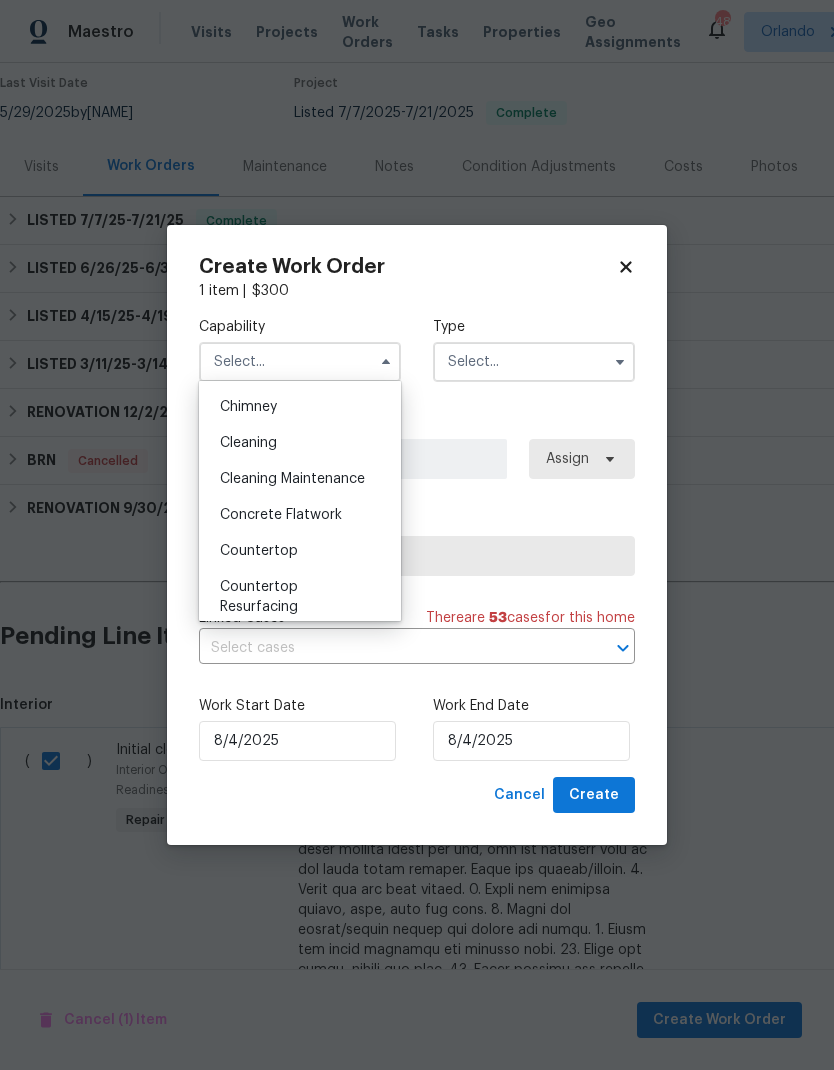 click on "Cleaning" at bounding box center (300, 443) 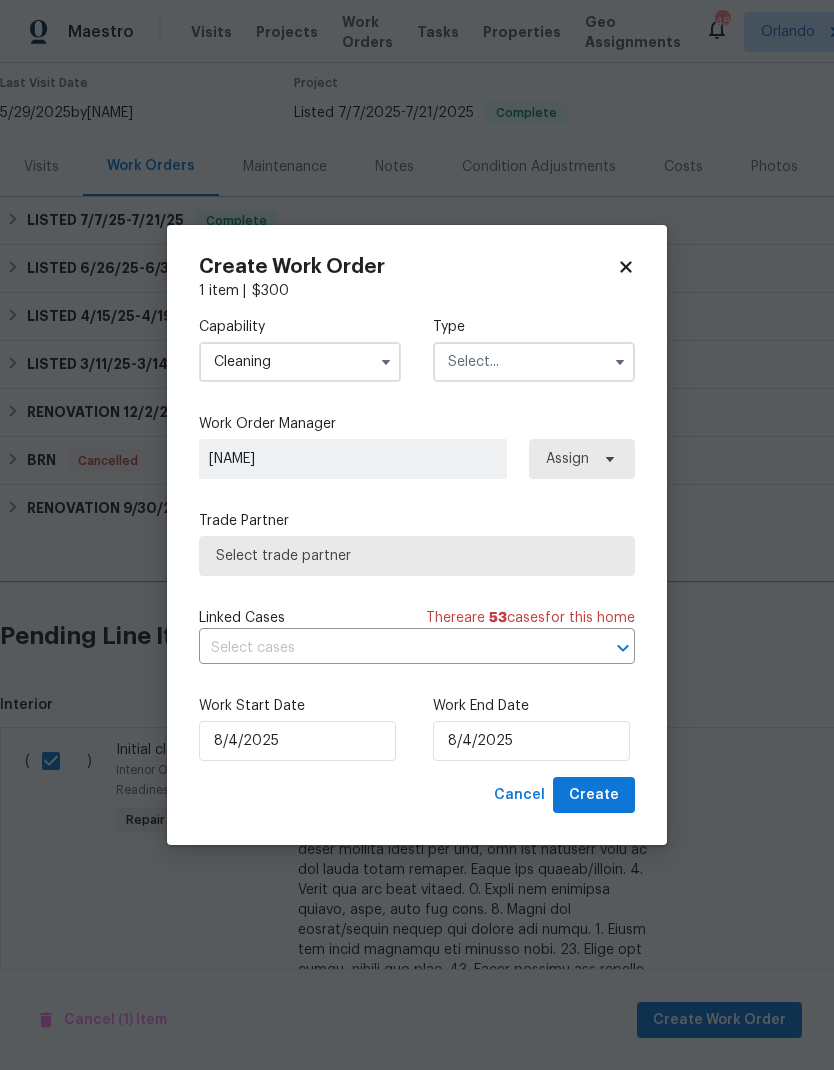 click at bounding box center [620, 362] 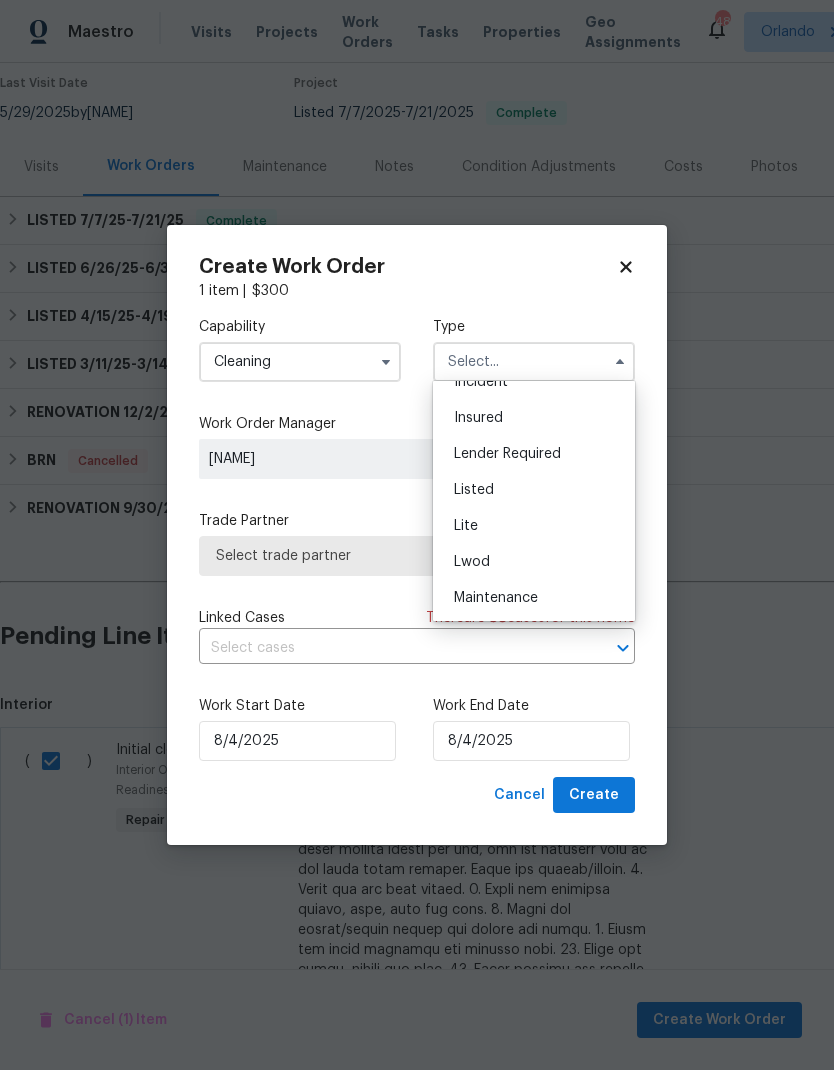scroll, scrollTop: 131, scrollLeft: 0, axis: vertical 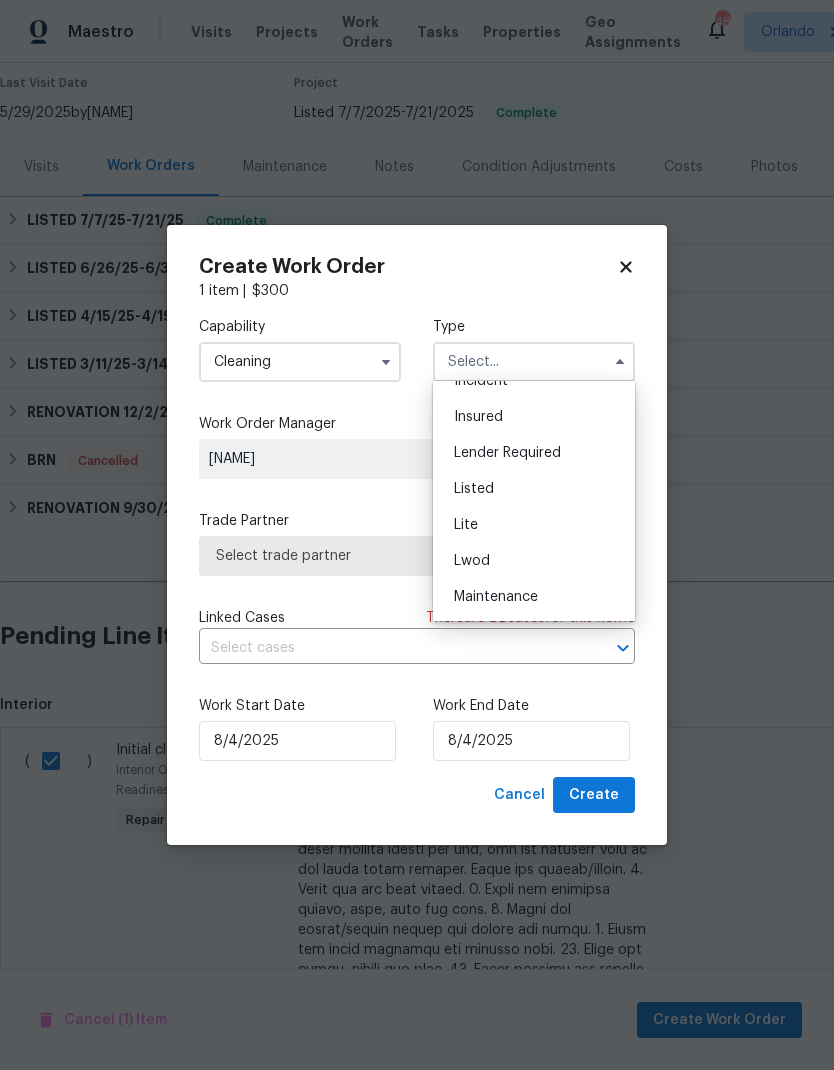 click on "Listed" at bounding box center (534, 489) 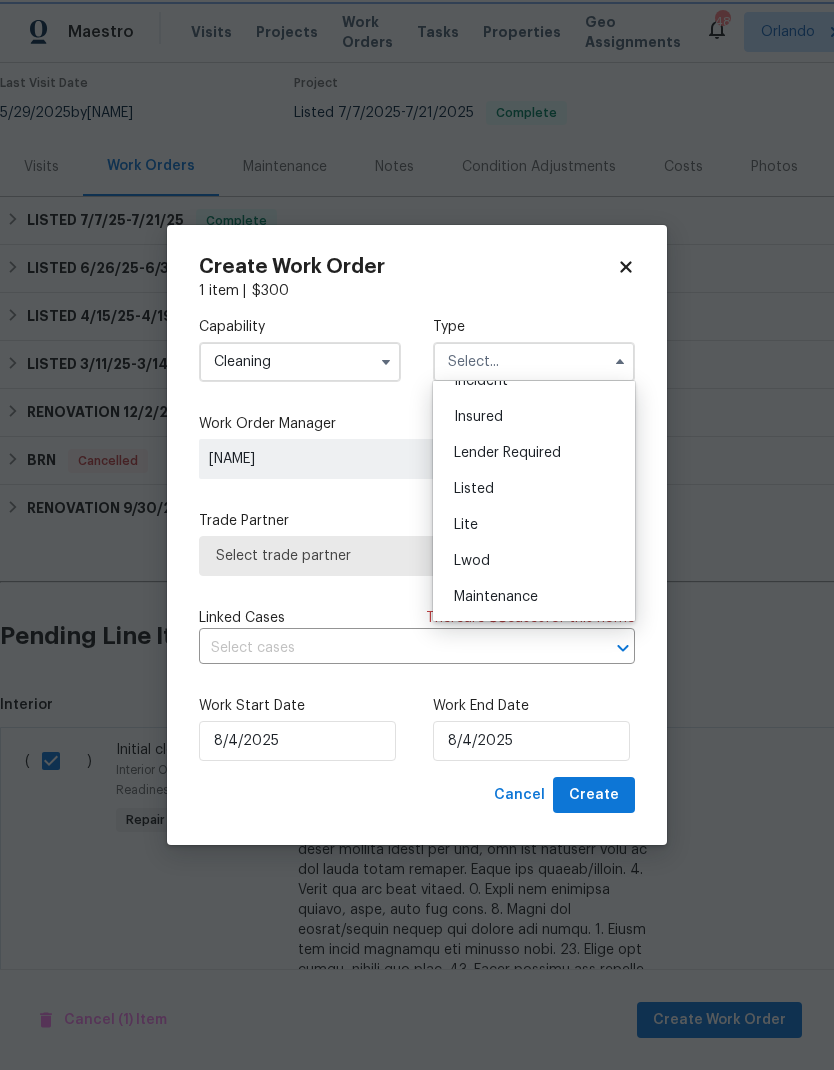 type on "Listed" 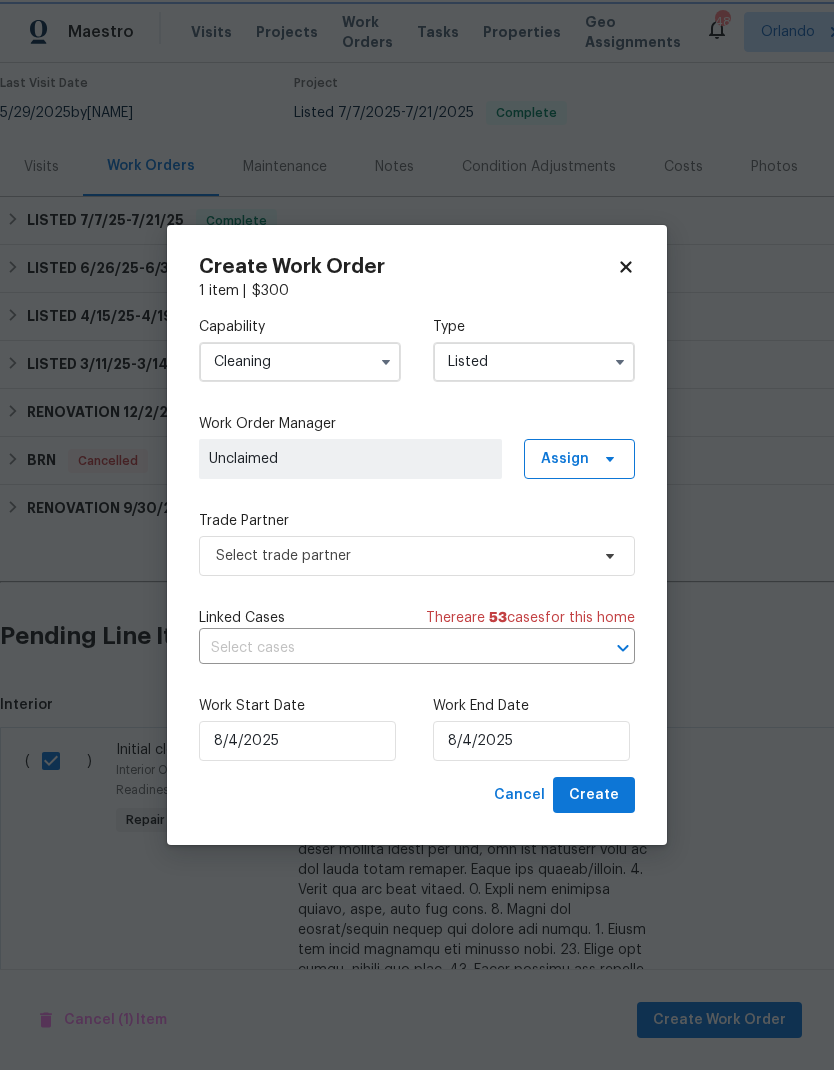 scroll, scrollTop: 0, scrollLeft: 0, axis: both 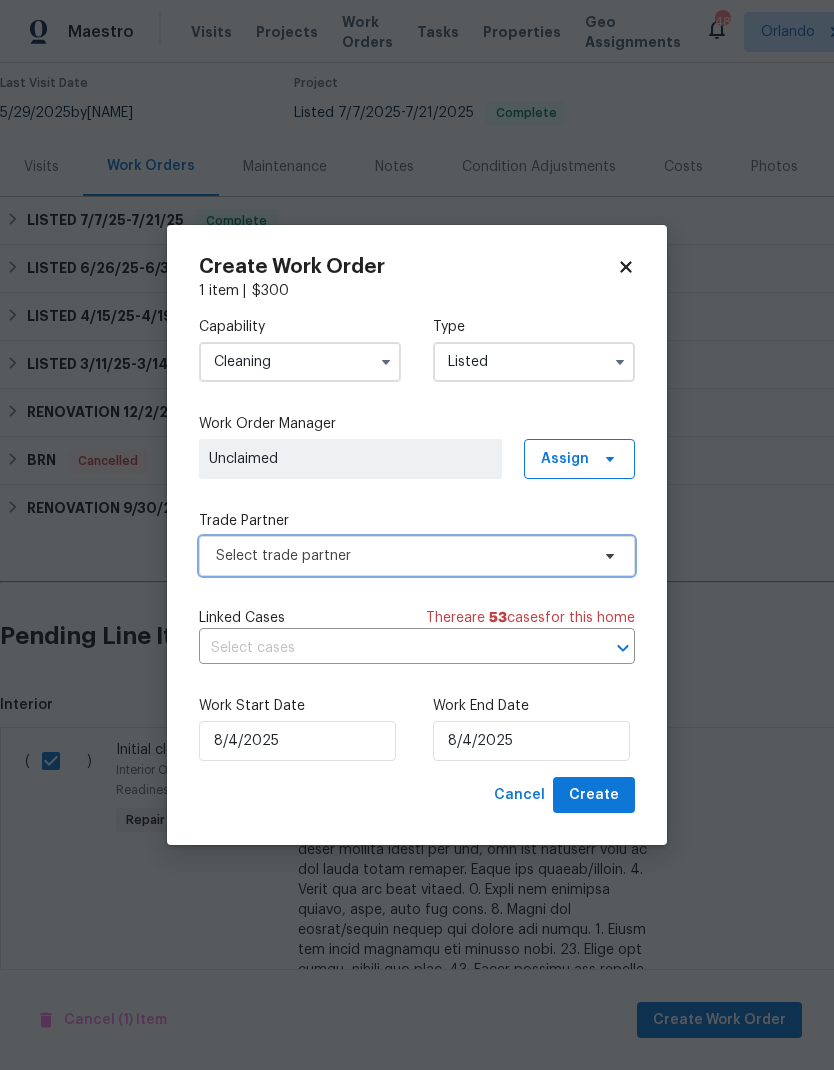 click on "Select trade partner" at bounding box center [402, 556] 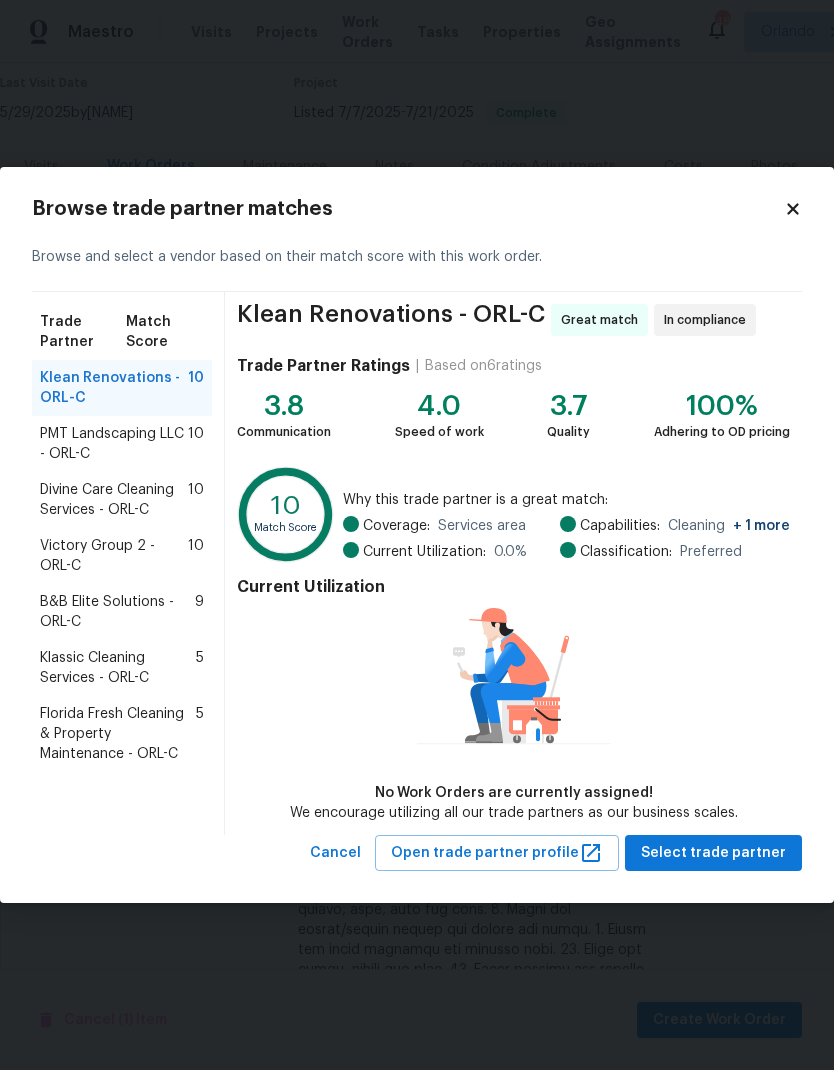 click 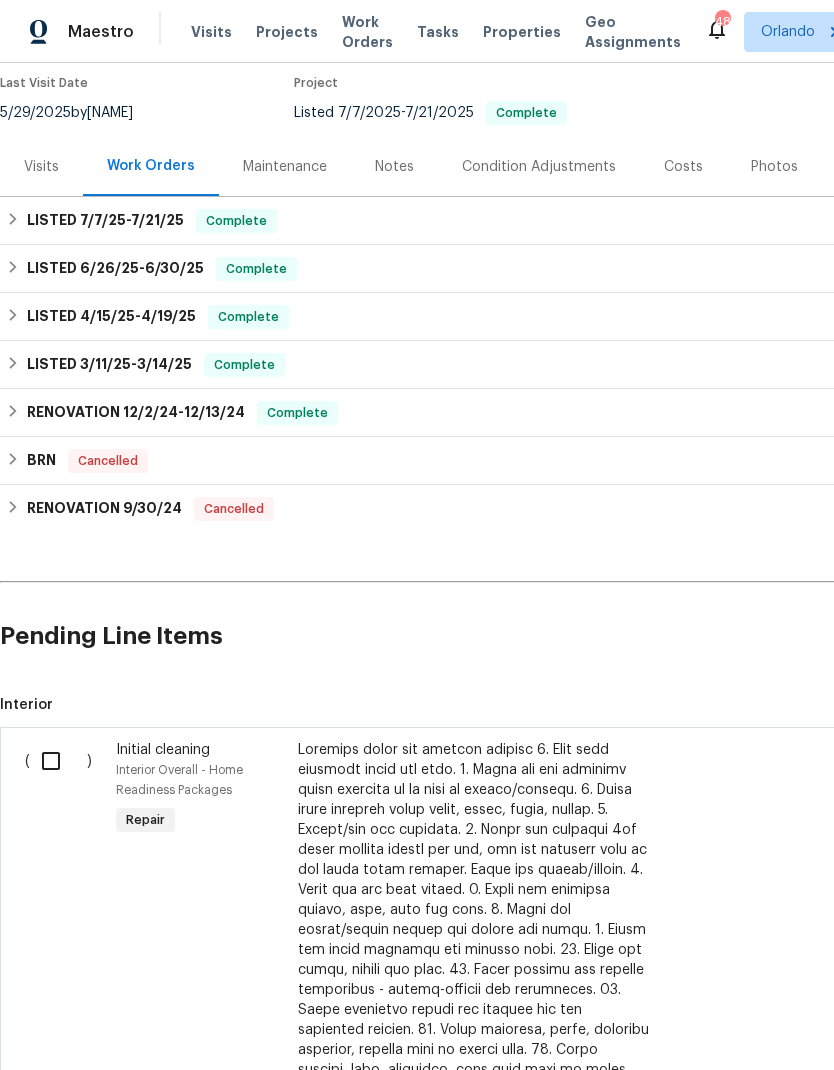 click at bounding box center (58, 761) 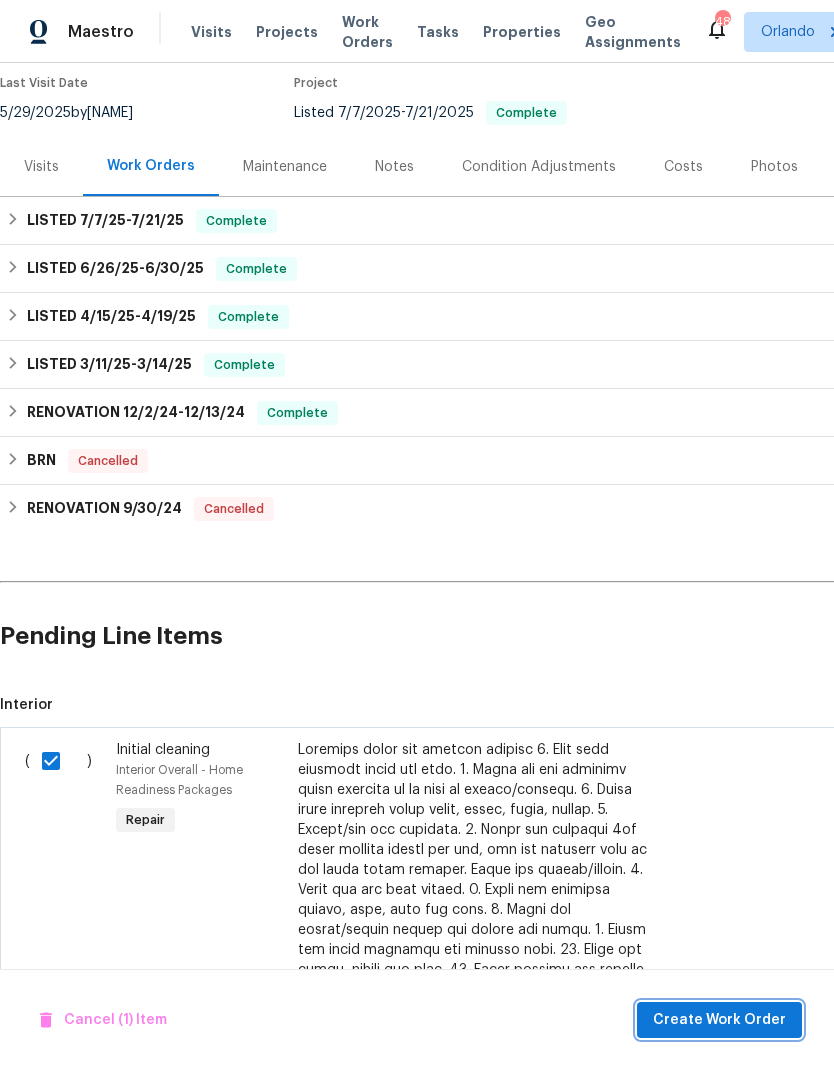click on "Create Work Order" at bounding box center [719, 1020] 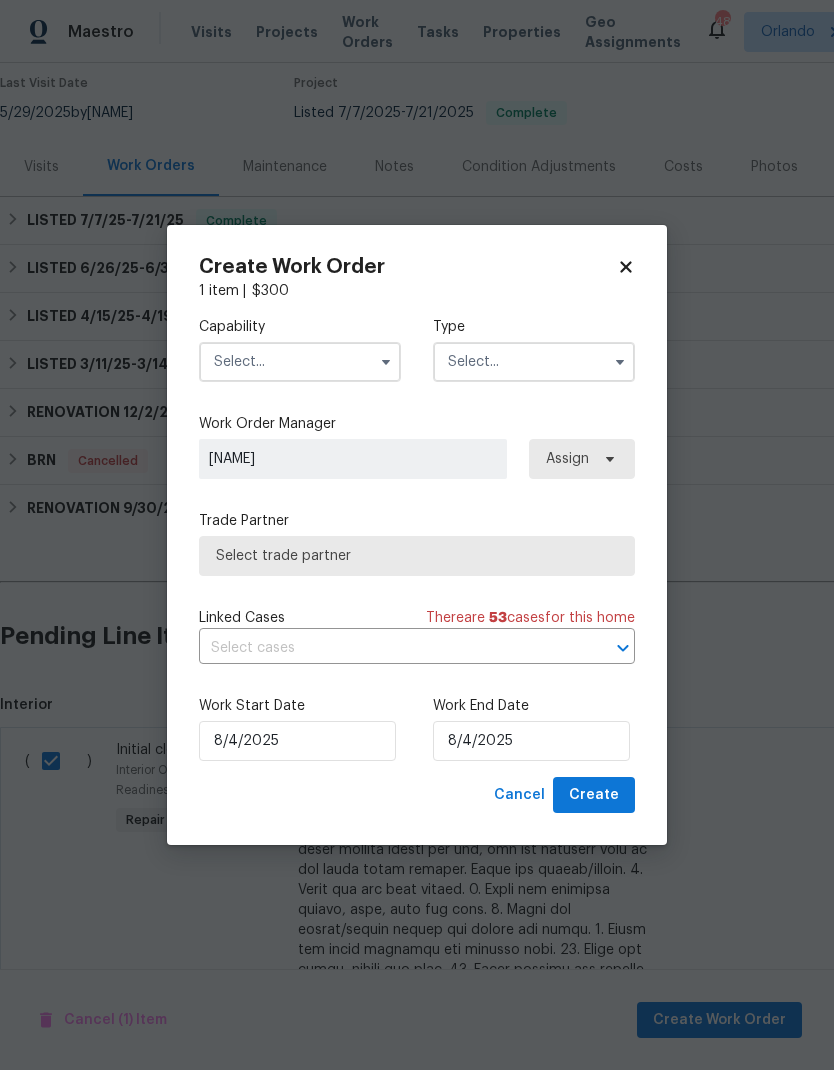 click 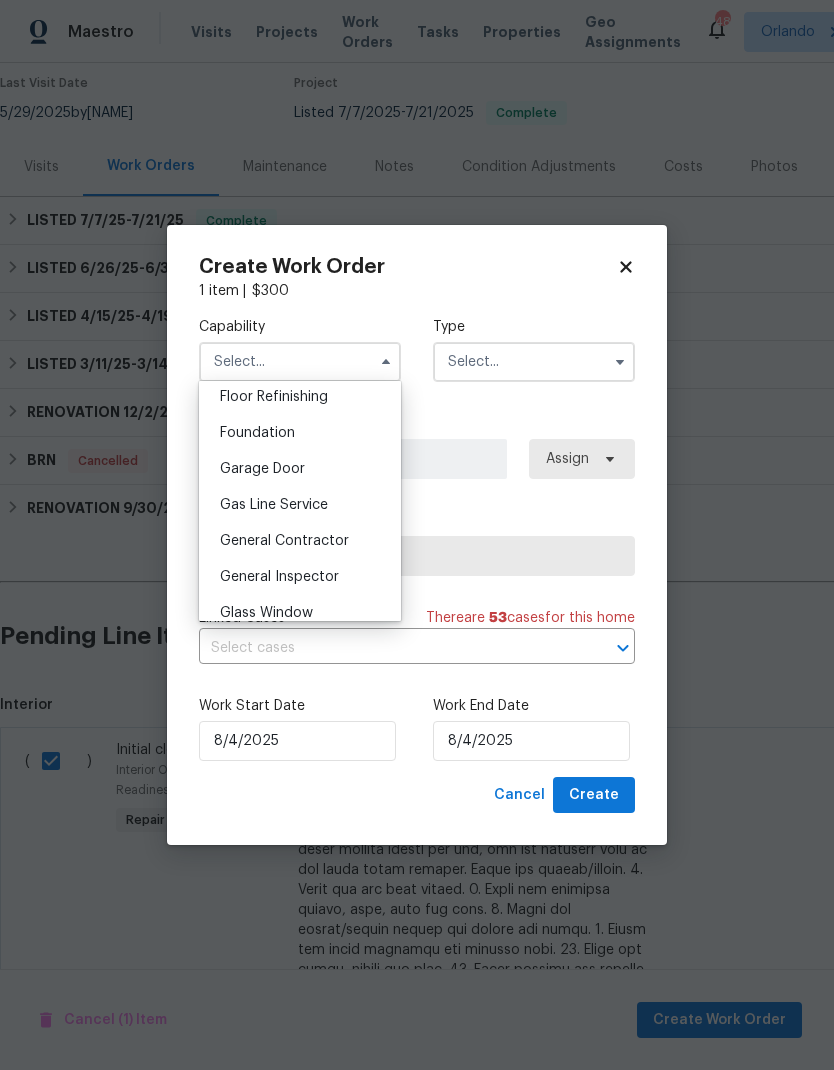 scroll, scrollTop: 821, scrollLeft: 0, axis: vertical 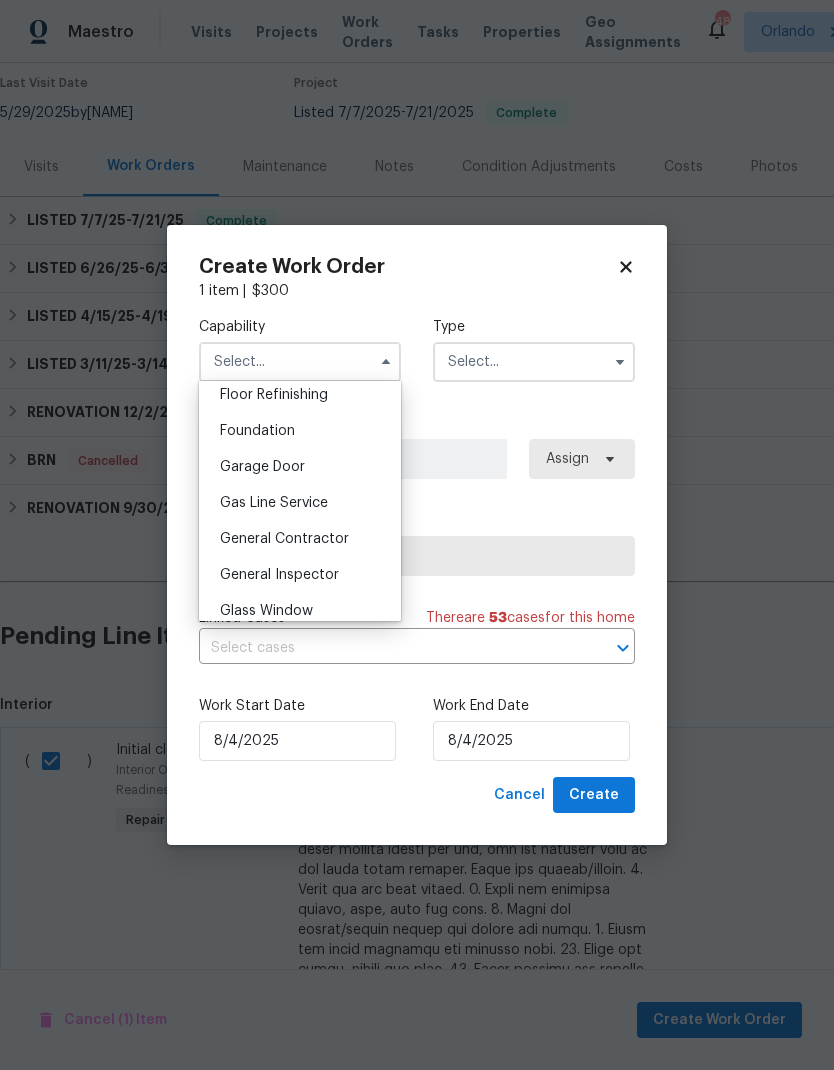 click on "General Contractor" at bounding box center (284, 539) 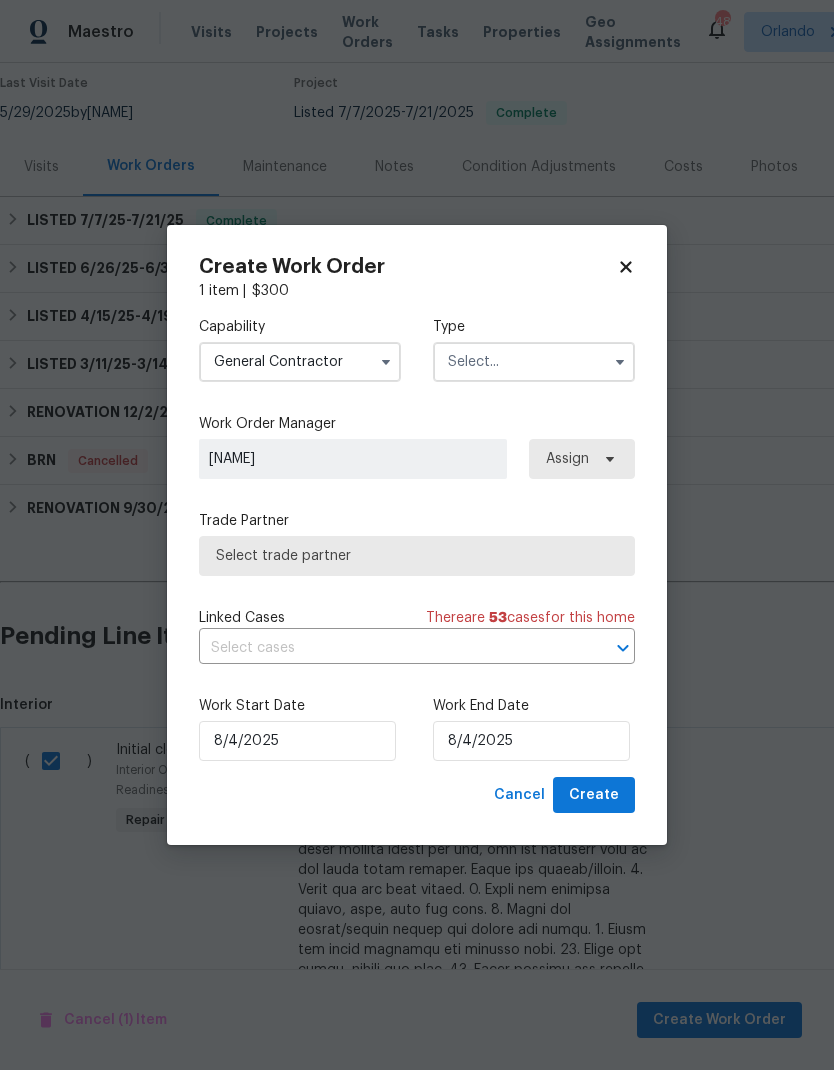 click at bounding box center (534, 362) 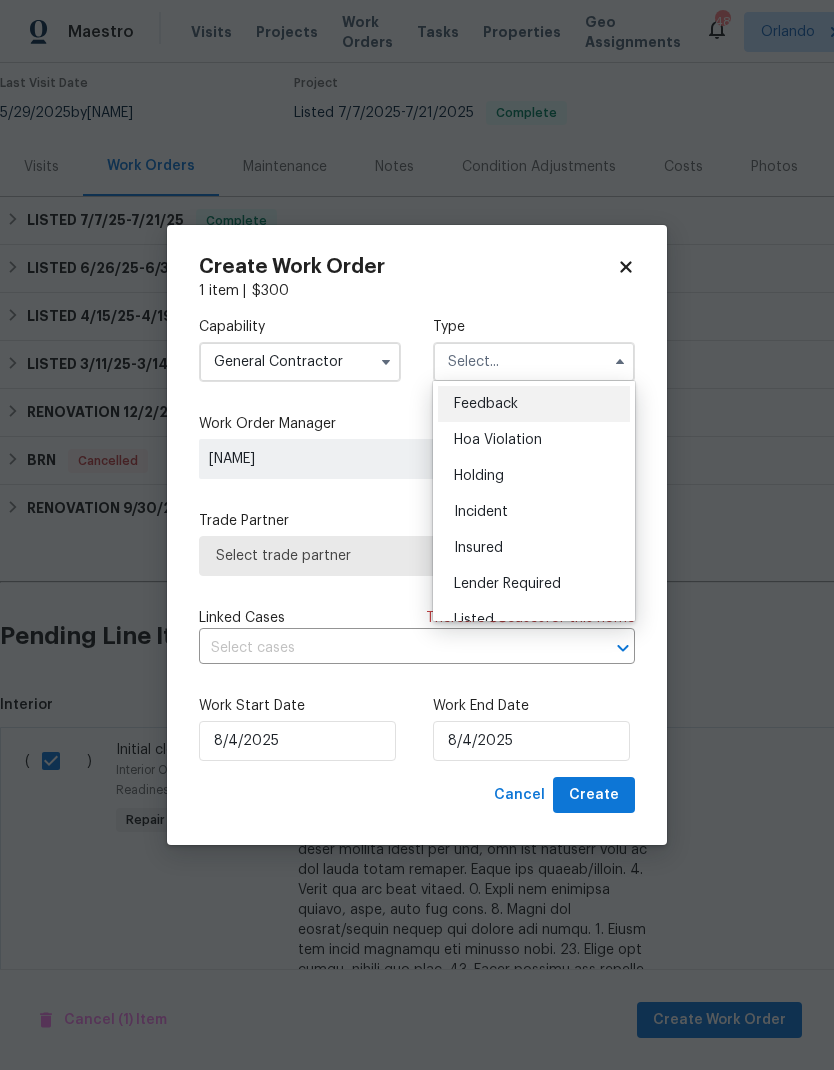 click on "Listed" at bounding box center [534, 620] 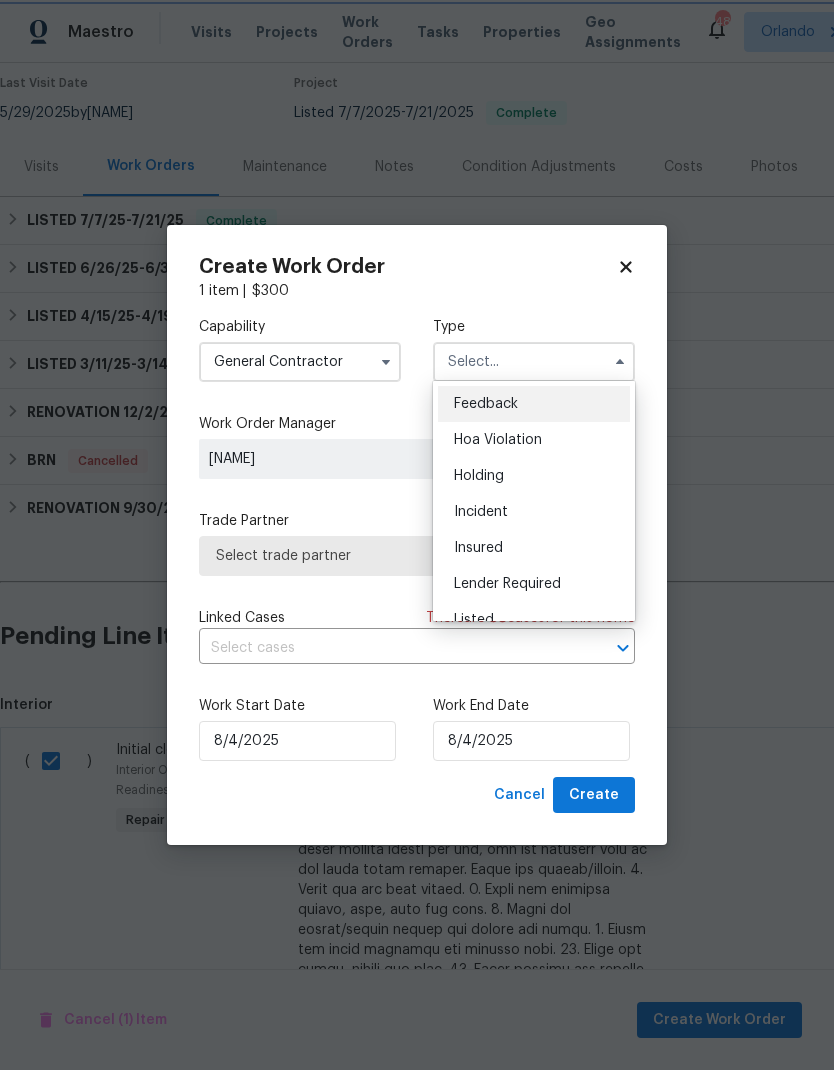 type on "Listed" 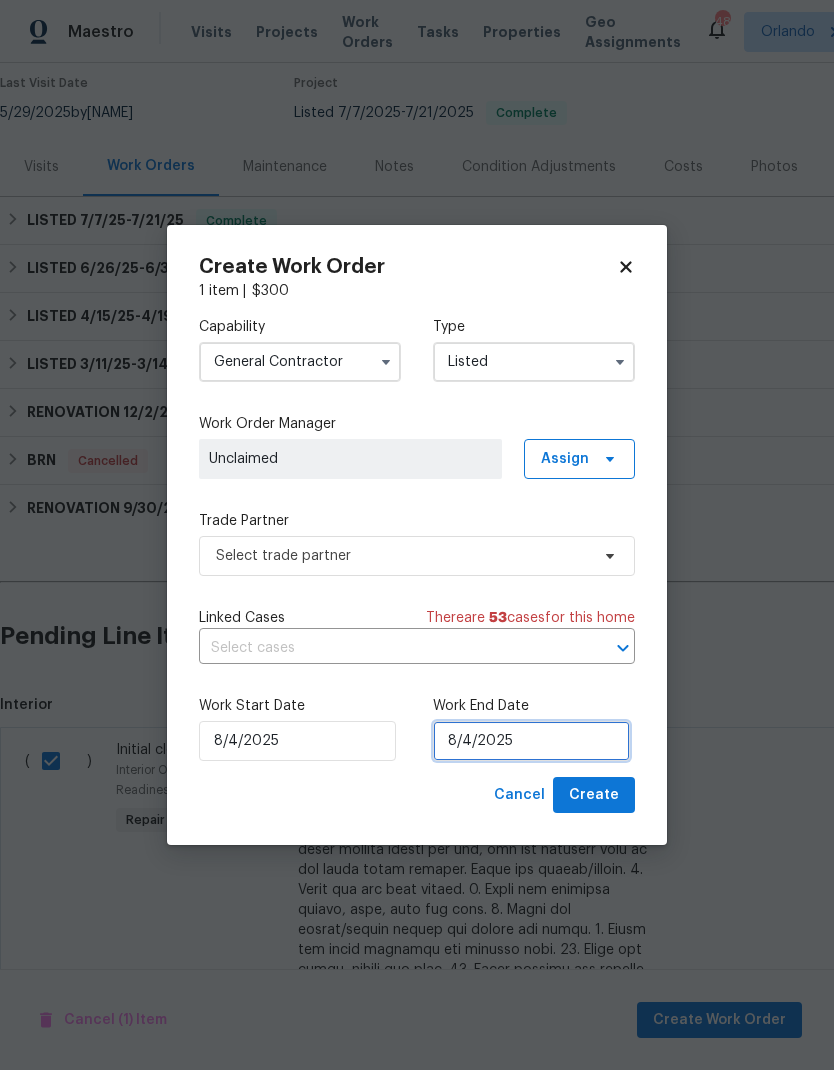 click on "8/4/2025" at bounding box center [531, 741] 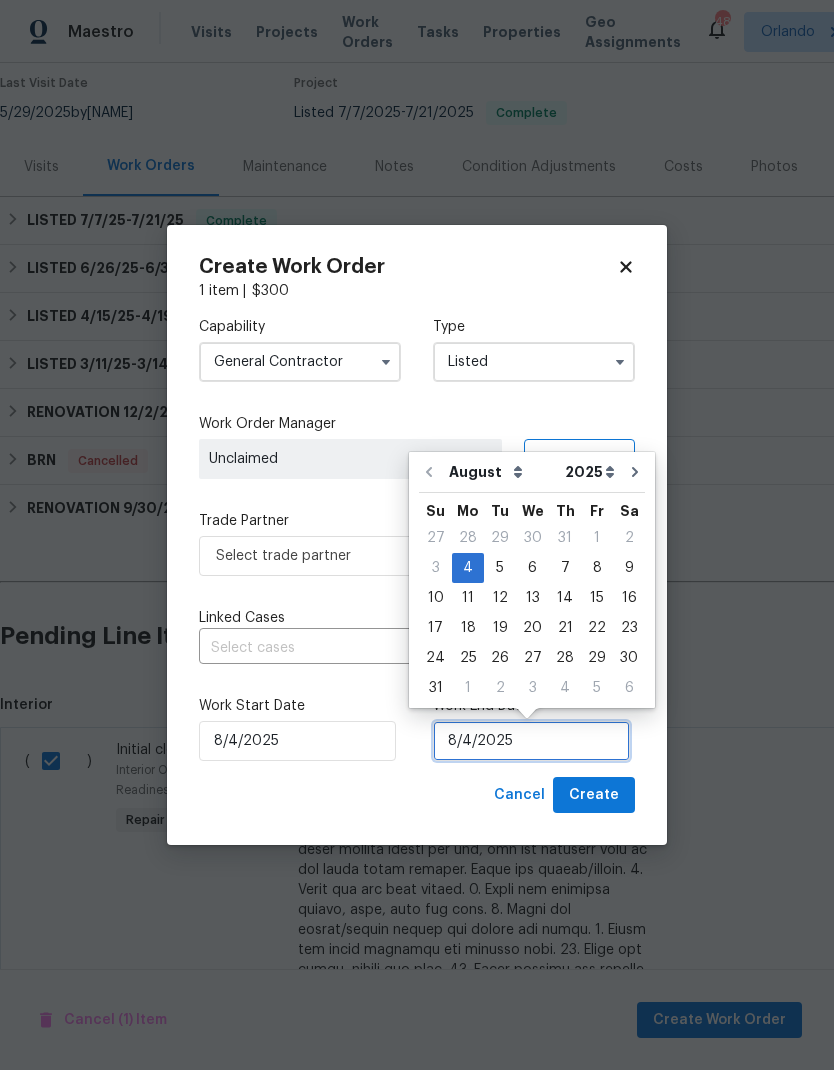 scroll, scrollTop: 8, scrollLeft: 0, axis: vertical 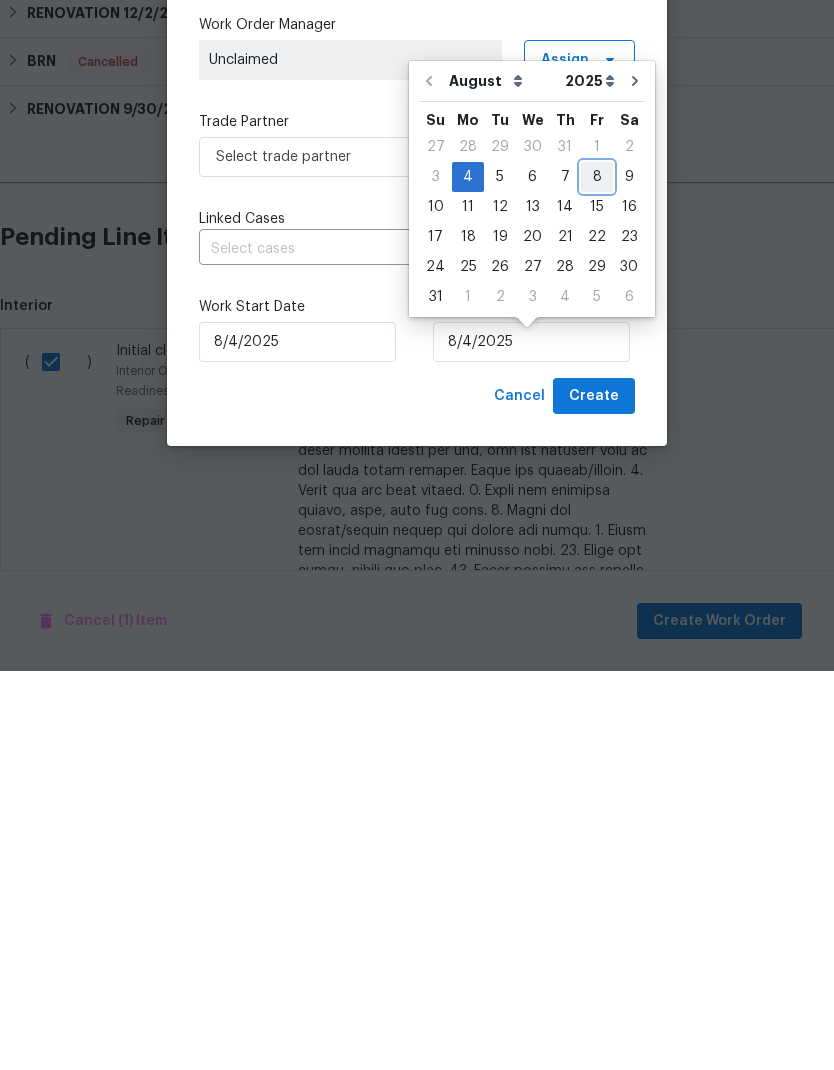 click on "8" at bounding box center [597, 576] 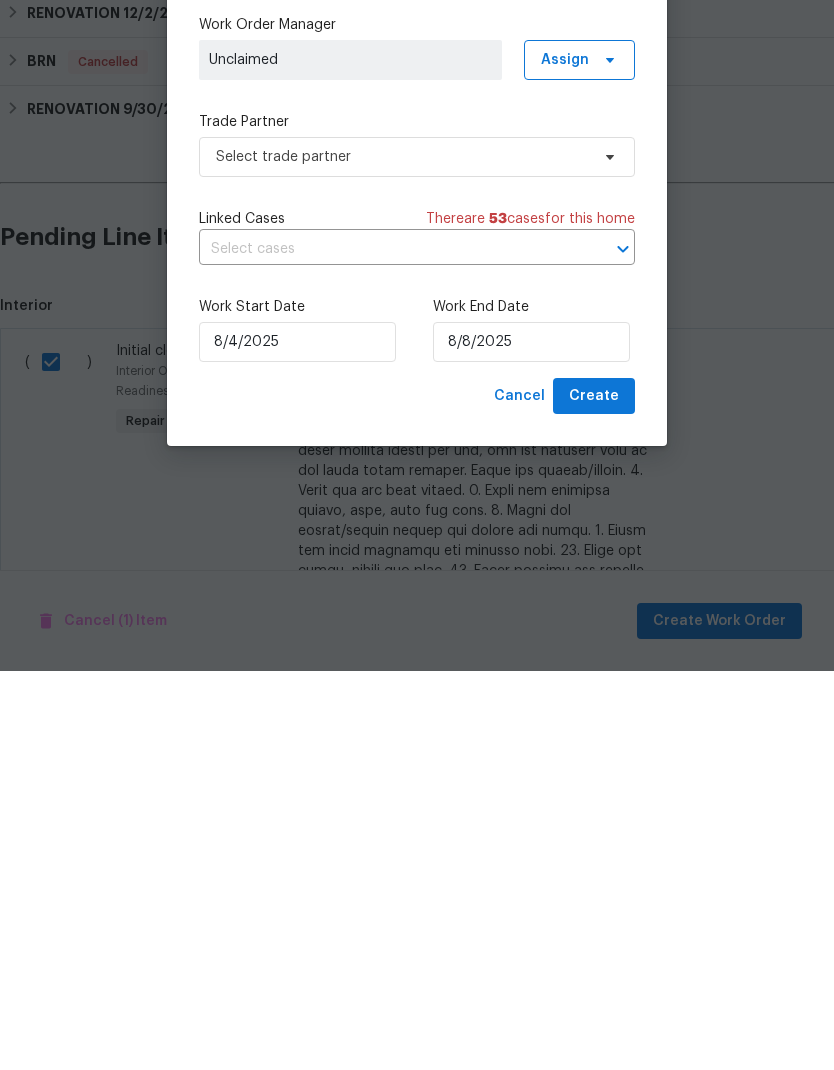 scroll, scrollTop: 80, scrollLeft: 0, axis: vertical 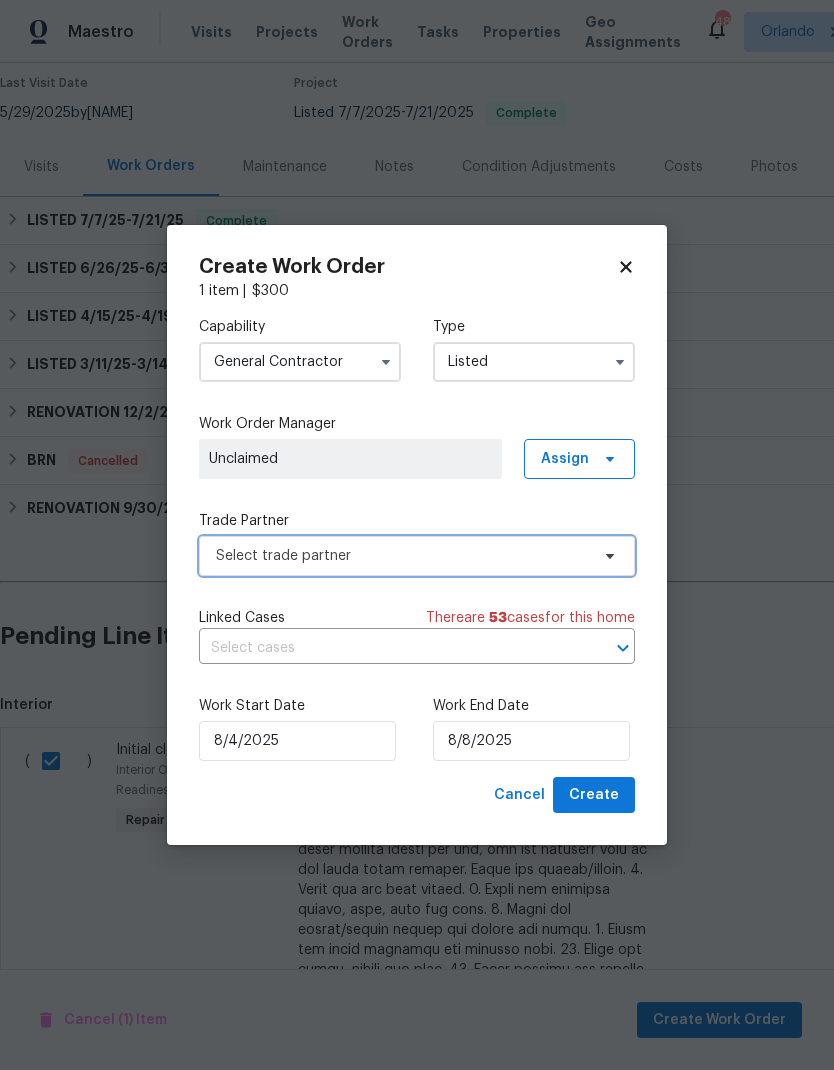 click at bounding box center (607, 556) 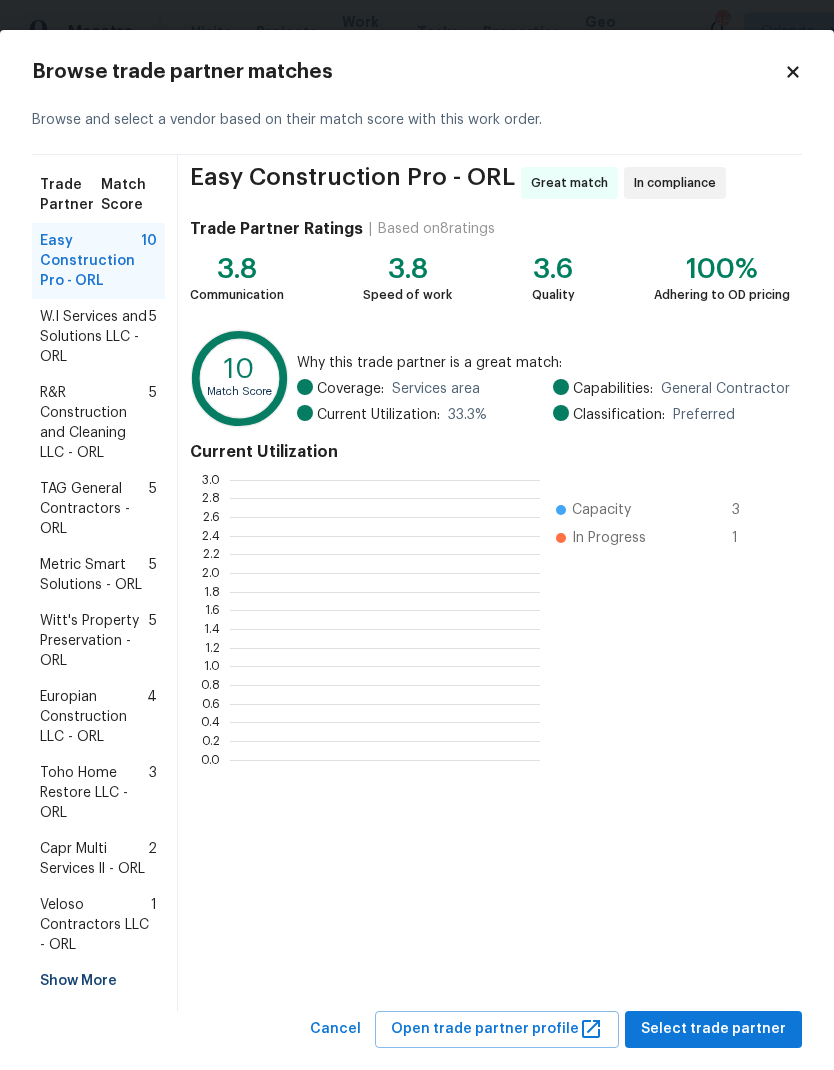 scroll, scrollTop: 280, scrollLeft: 310, axis: both 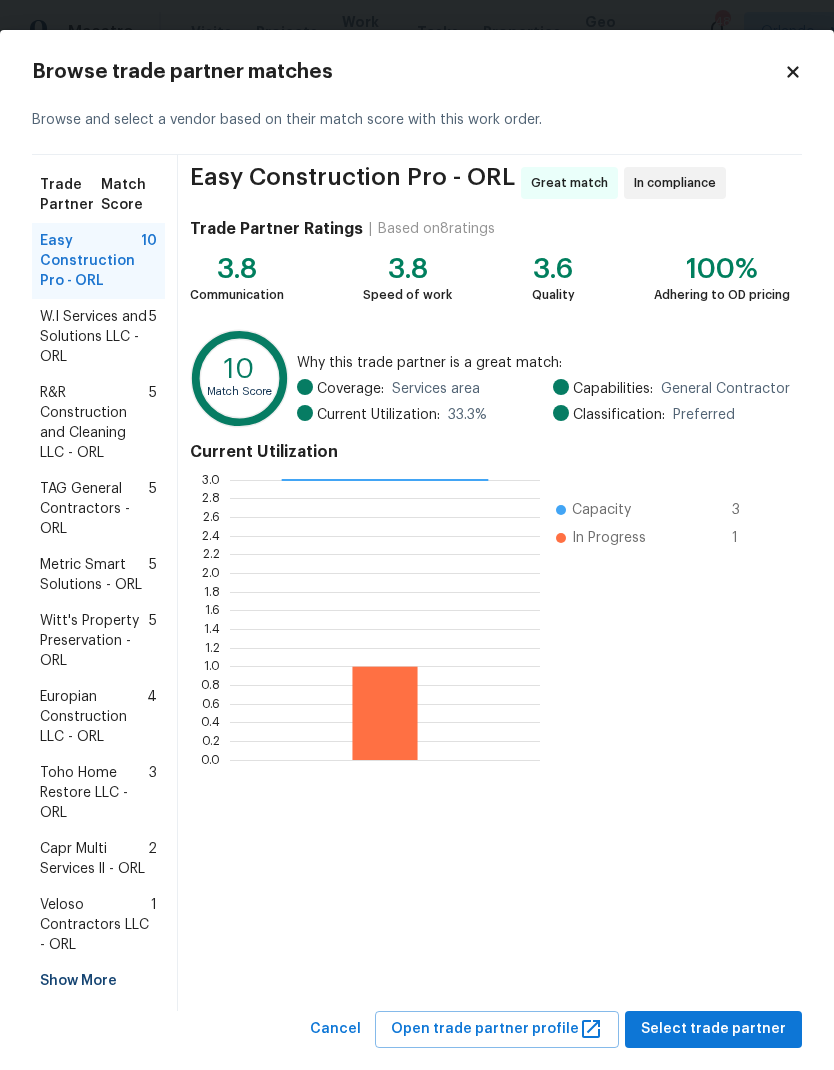 click on "R&R Construction and Cleaning LLC - ORL" at bounding box center [94, 423] 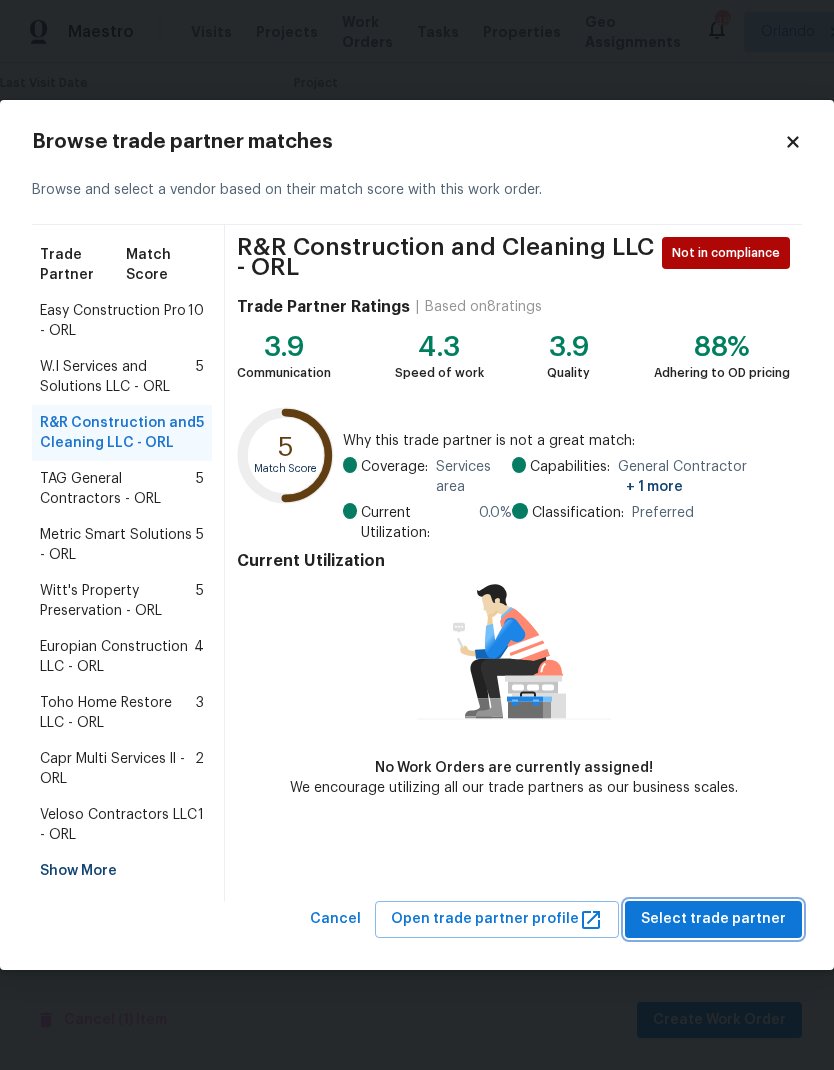 click on "Select trade partner" at bounding box center [713, 919] 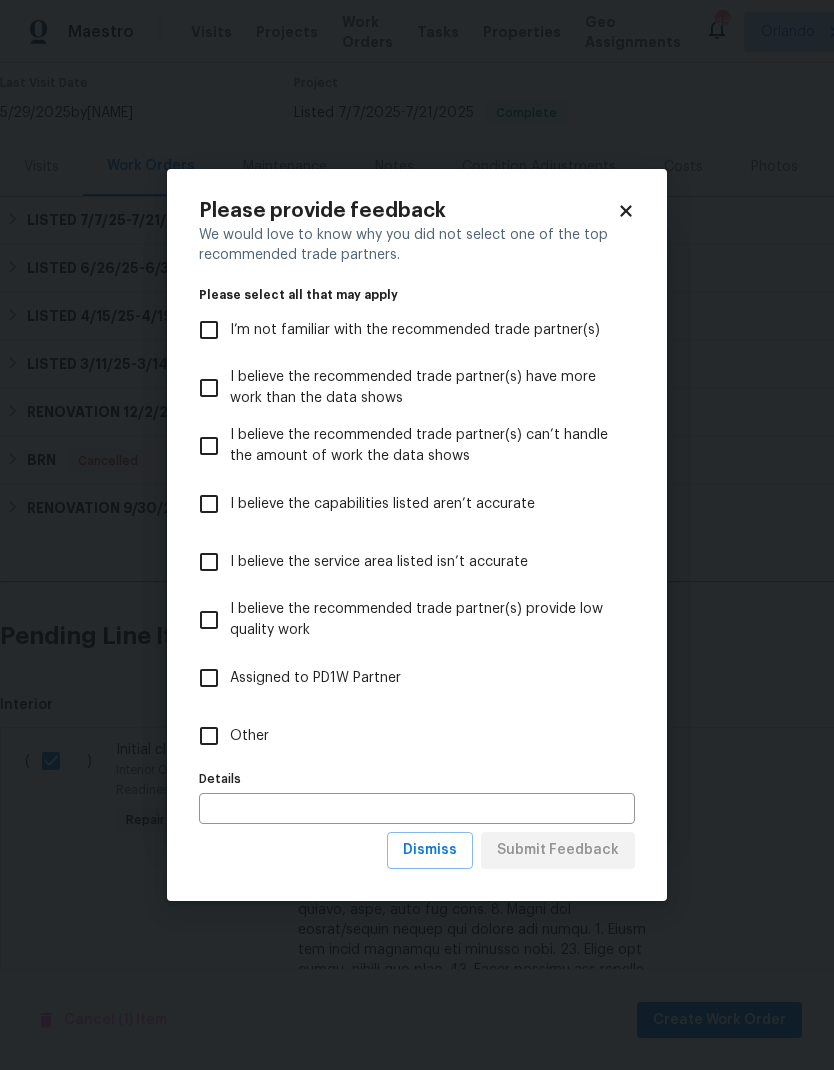 click on "Other" at bounding box center (209, 736) 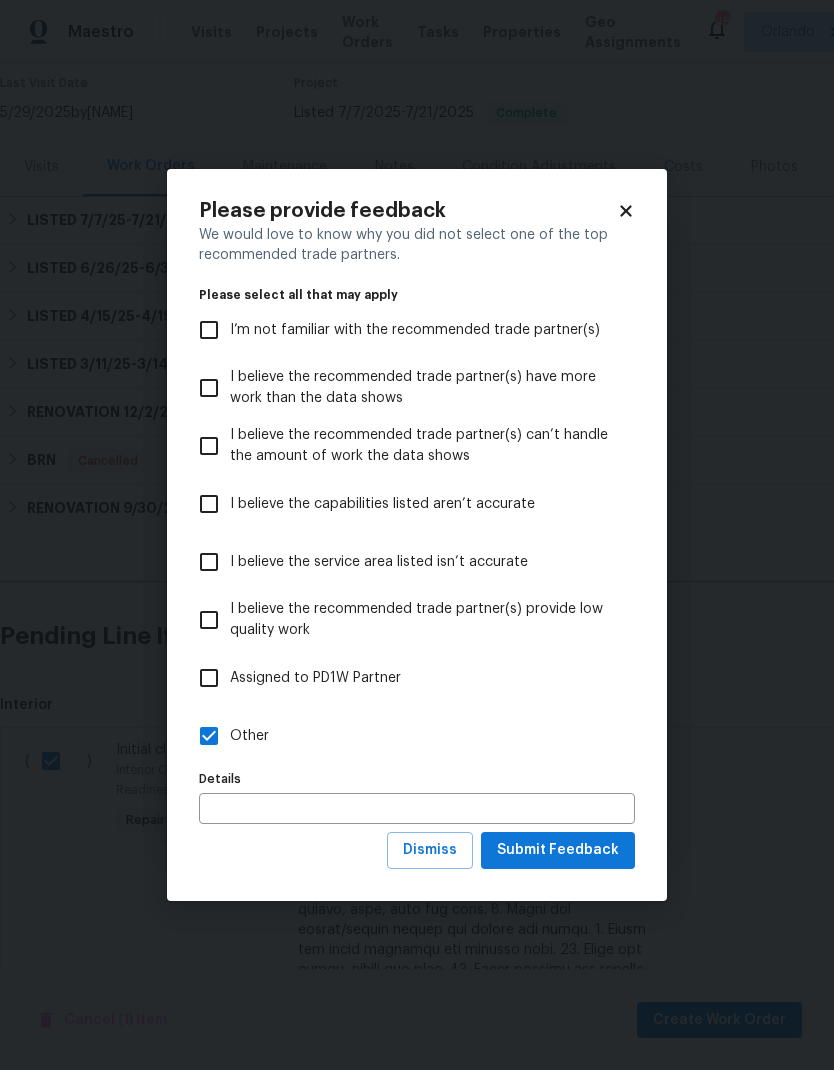 click at bounding box center [417, 808] 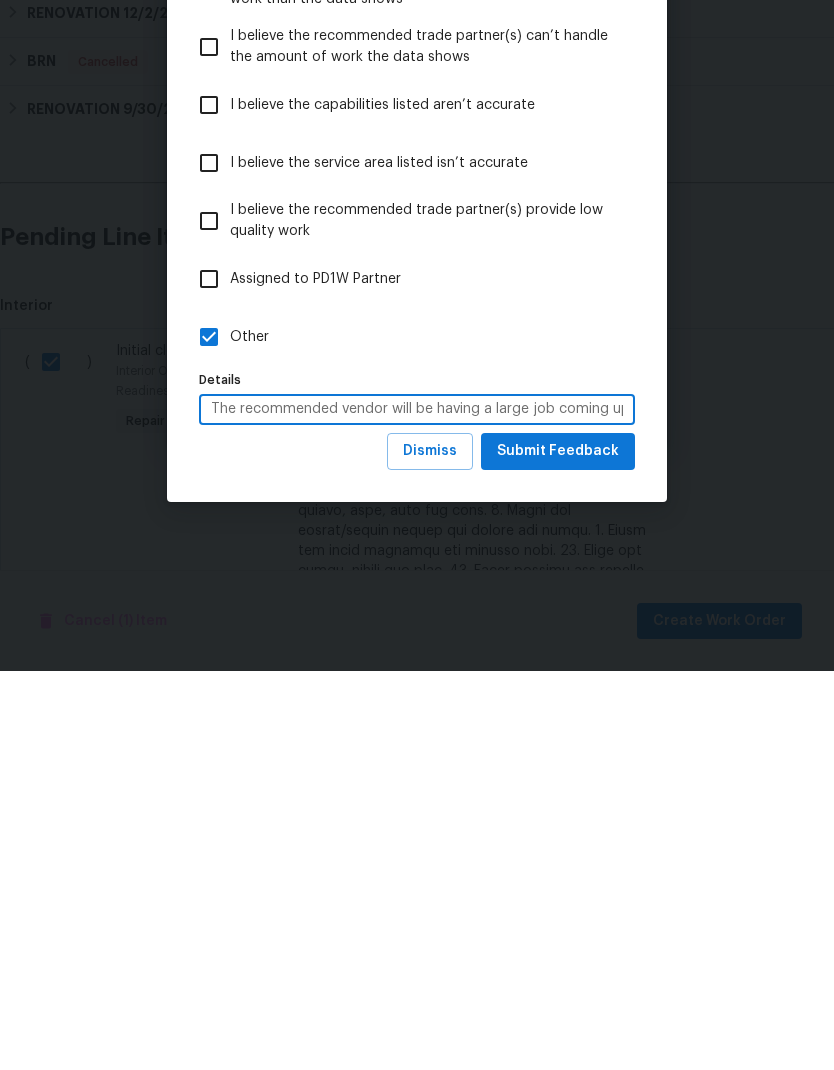 type on "The recommended vendor will be having a large job coming up this week" 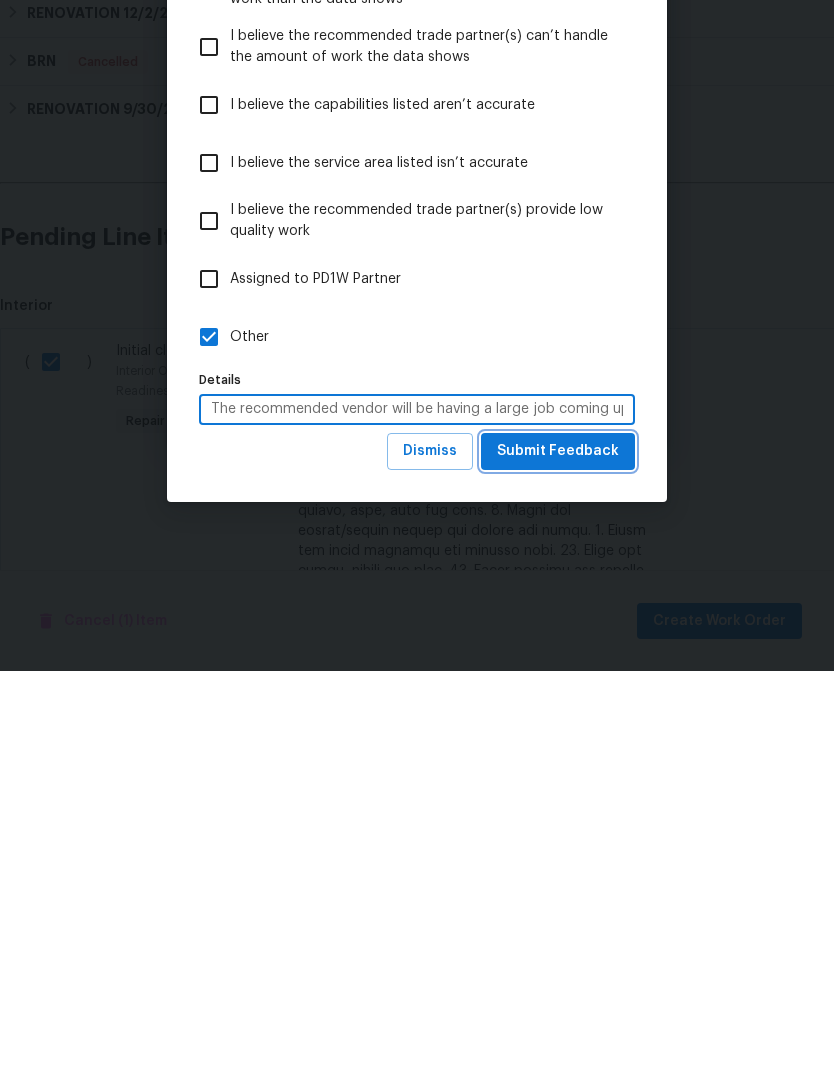click on "Submit Feedback" at bounding box center [558, 850] 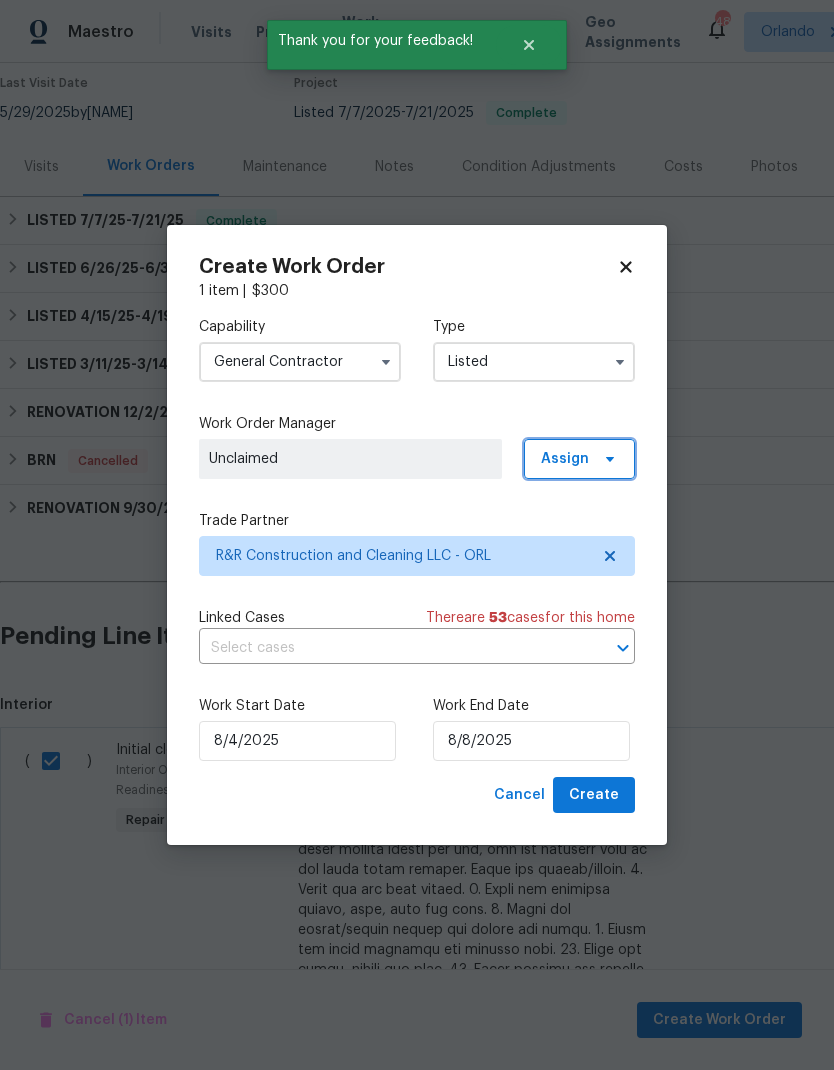 click at bounding box center [607, 459] 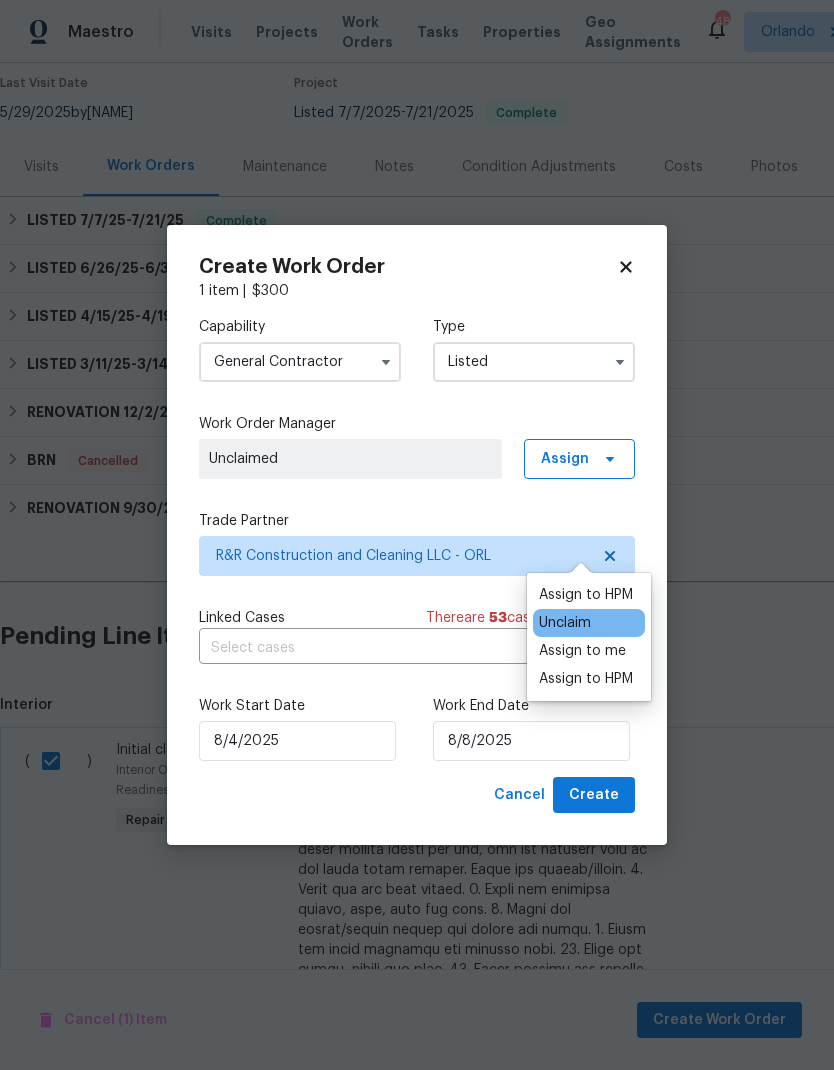 click on "Assign to HPM" at bounding box center [586, 595] 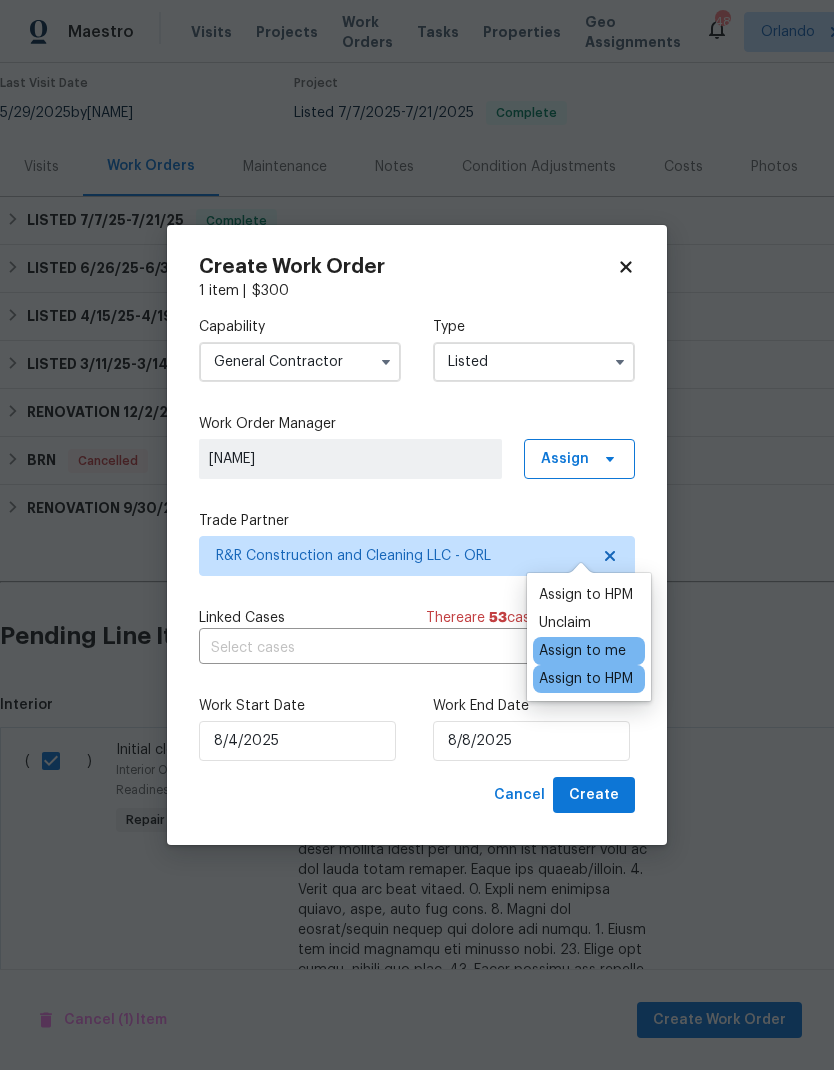 click on "Capability   General Contractor Type   Listed Work Order Manager   Samuel Rivera Assign Trade Partner   R&R Construction and Cleaning LLC - ORL Linked Cases There  are   53  case s  for this home   ​ Work Start Date   8/4/2025 Work End Date   8/8/2025" at bounding box center [417, 539] 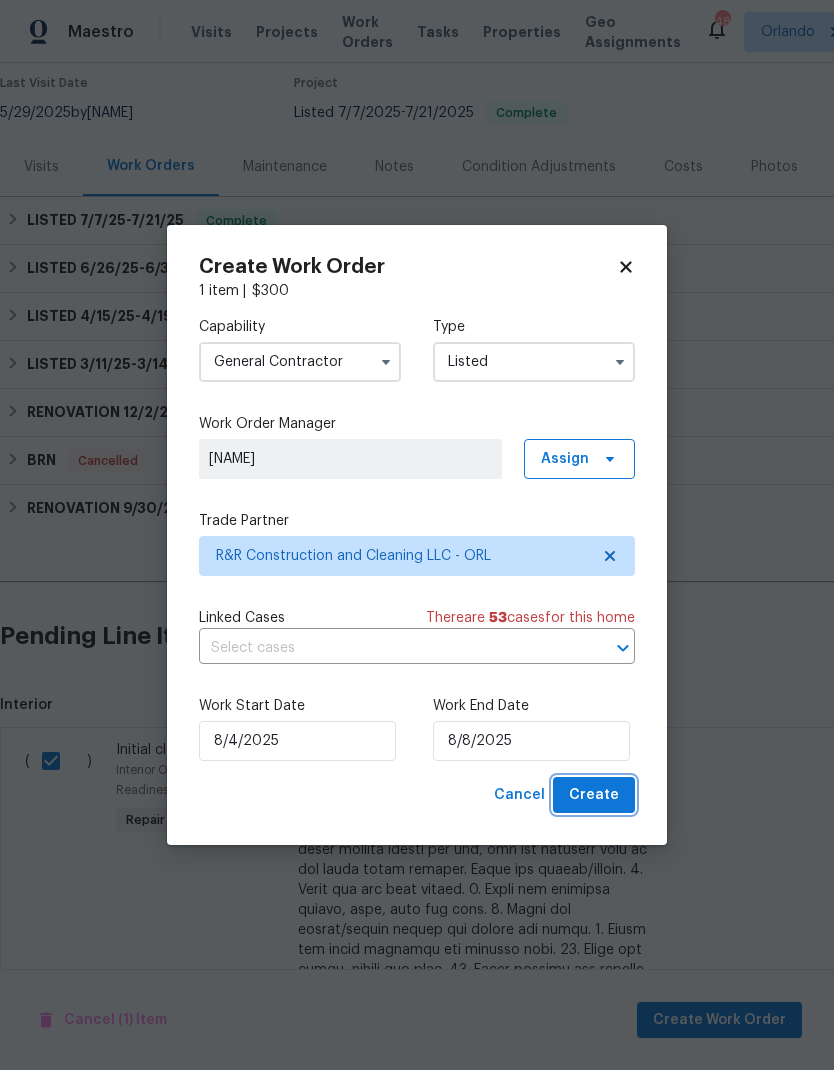 click on "Create" at bounding box center (594, 795) 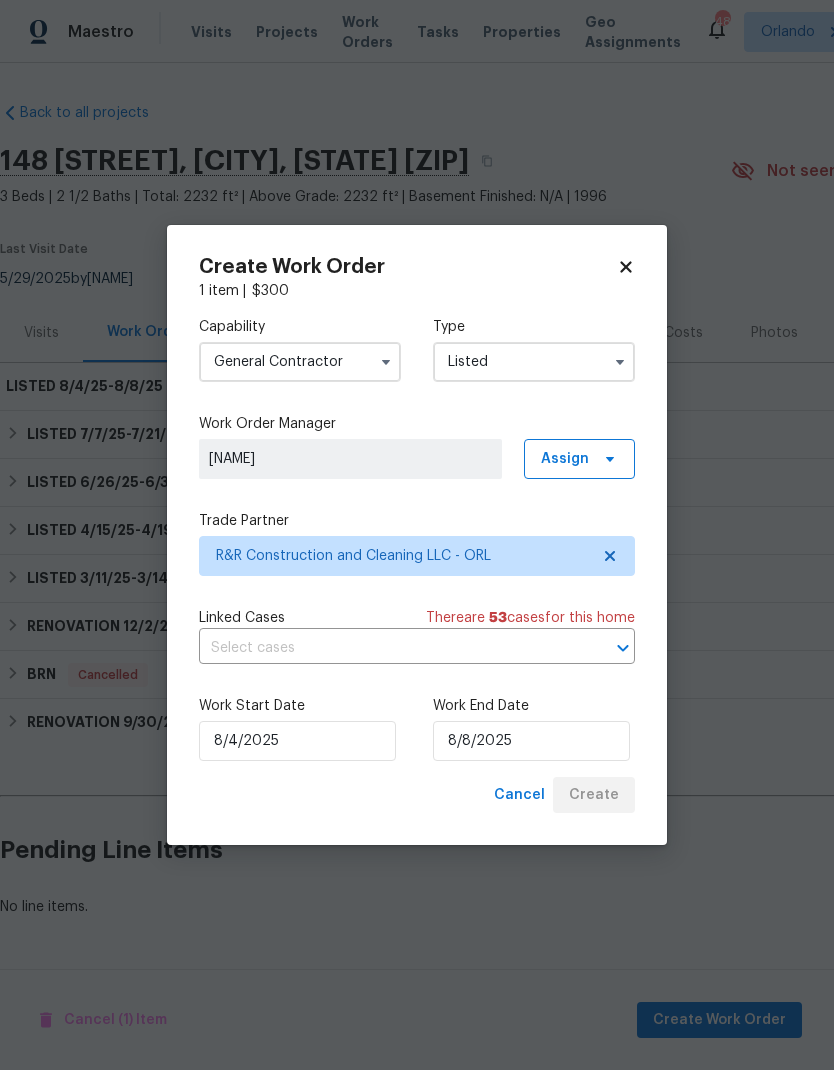 scroll, scrollTop: 0, scrollLeft: 0, axis: both 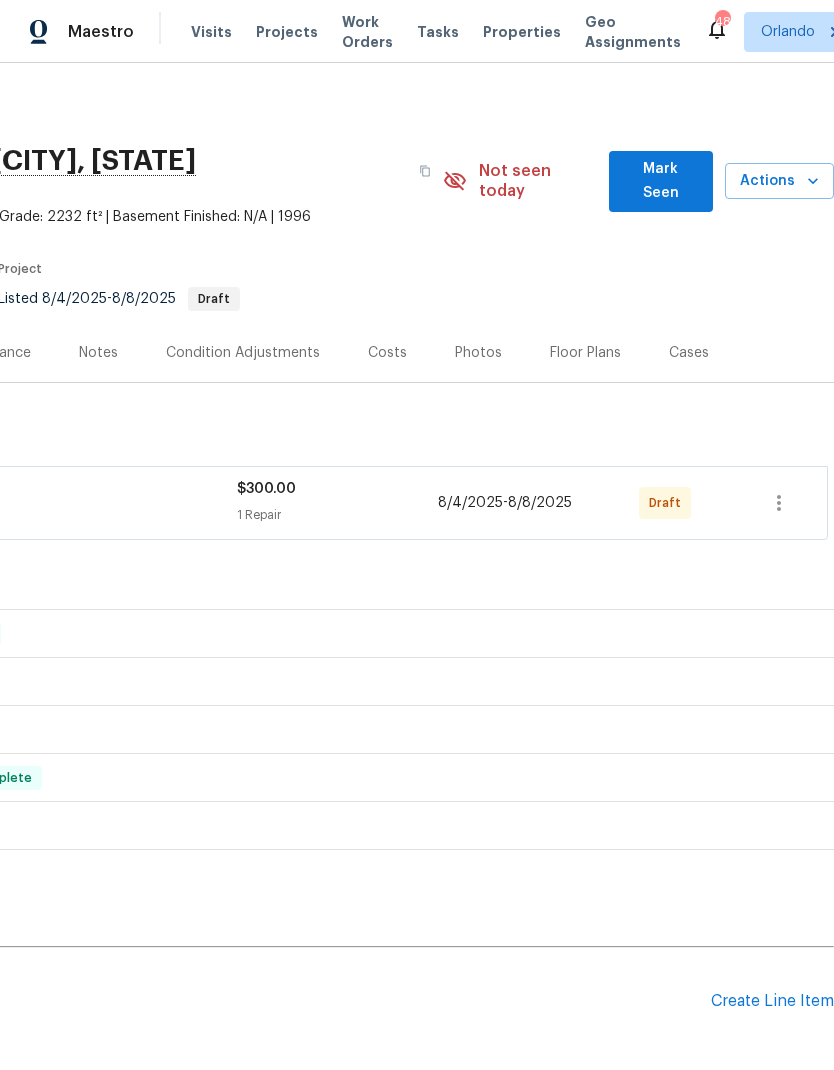 click on "Mark Seen" at bounding box center (661, 181) 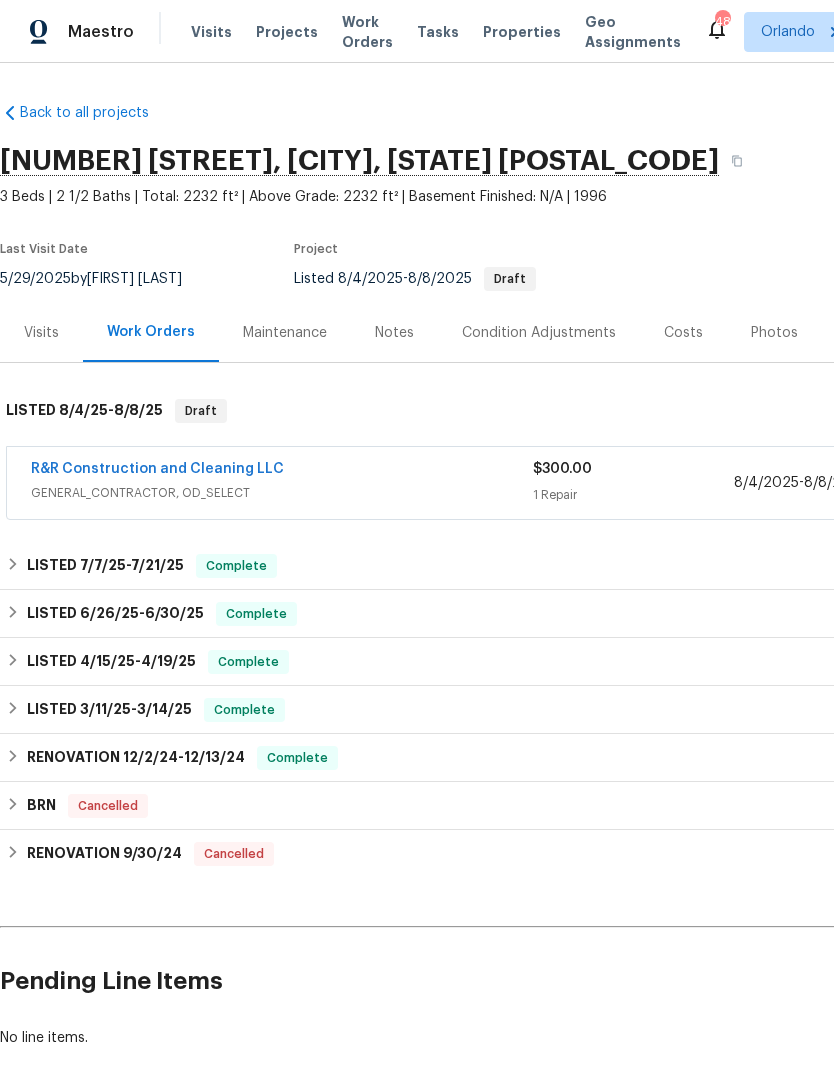 scroll, scrollTop: 0, scrollLeft: 0, axis: both 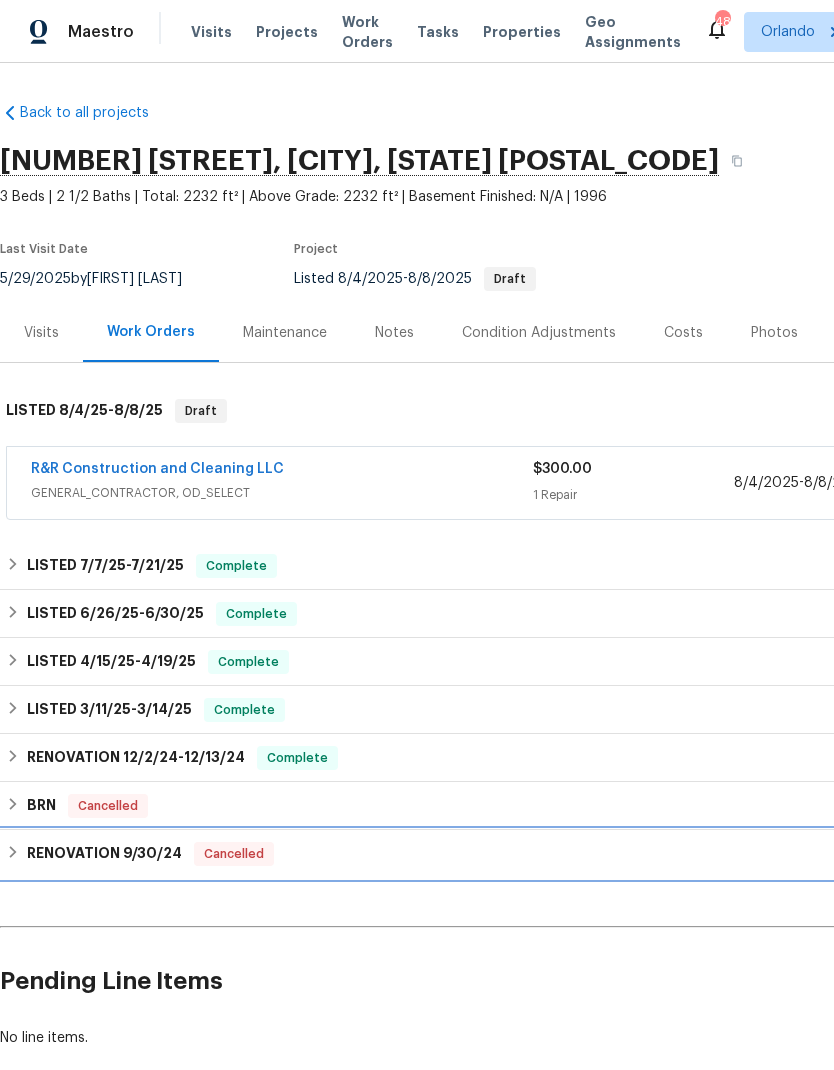 click on "RENOVATION   [DATE]" at bounding box center (104, 854) 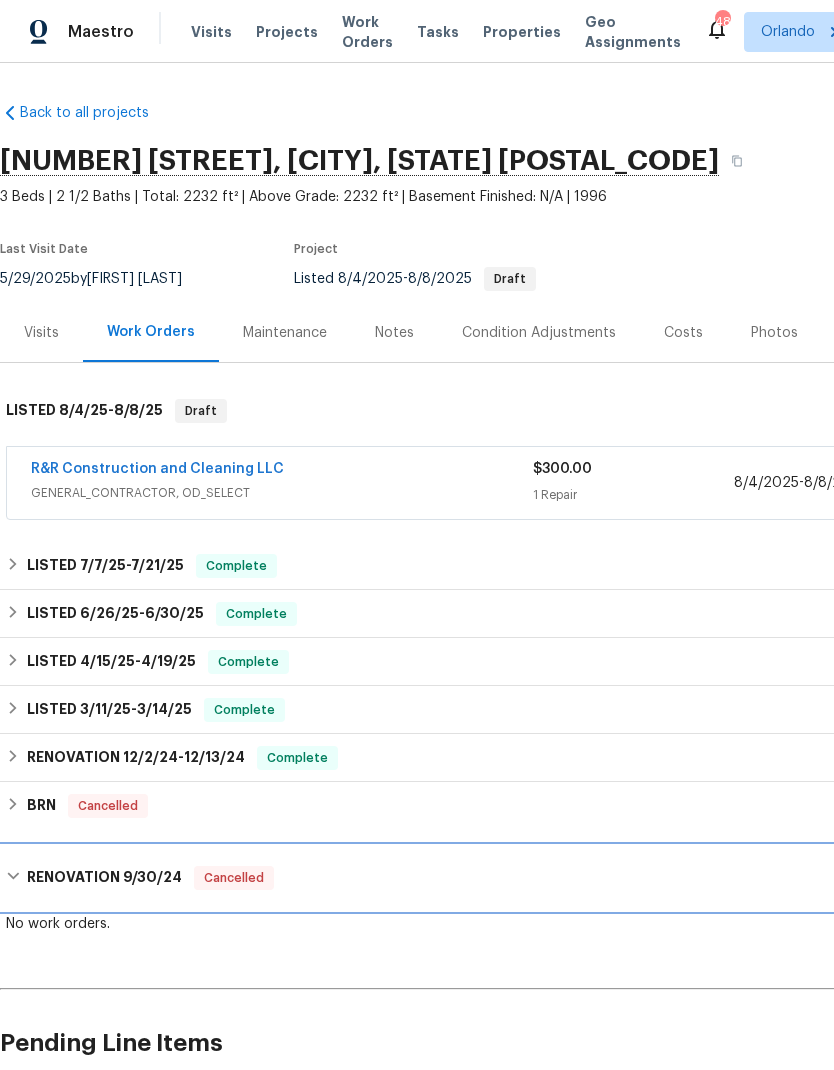click 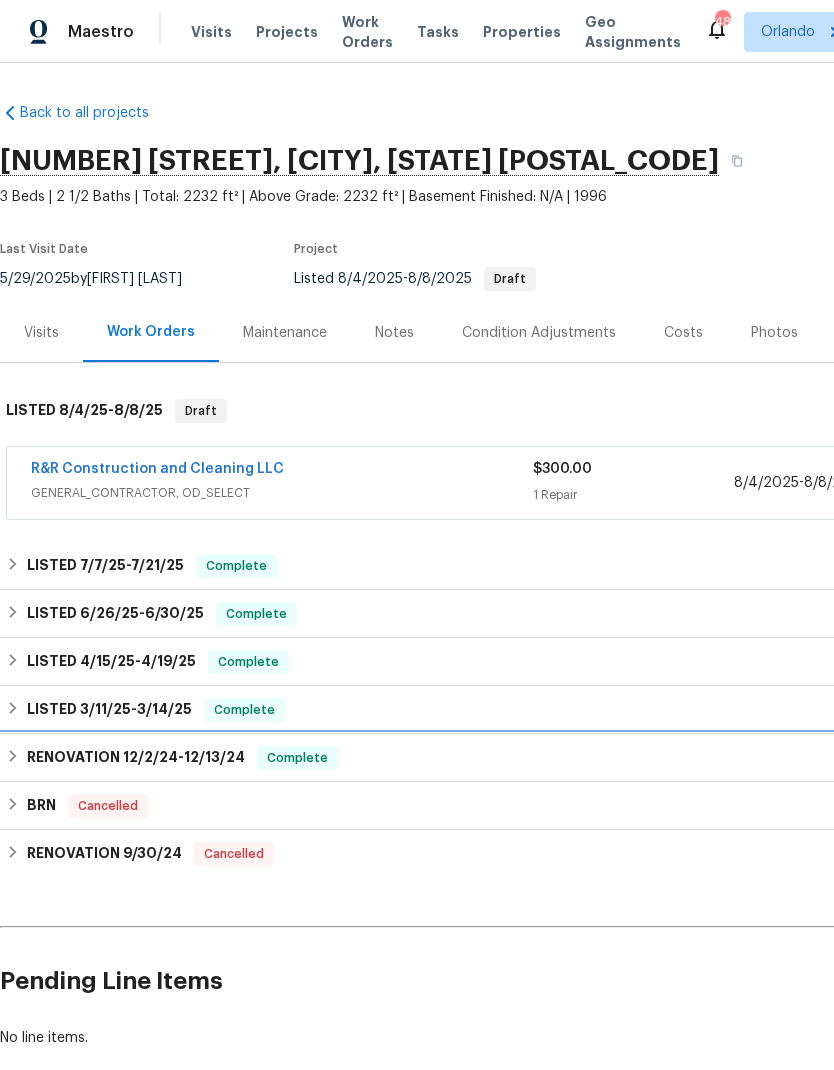 click on "RENOVATION   12/2/24  -  12/13/24 Complete" at bounding box center (565, 758) 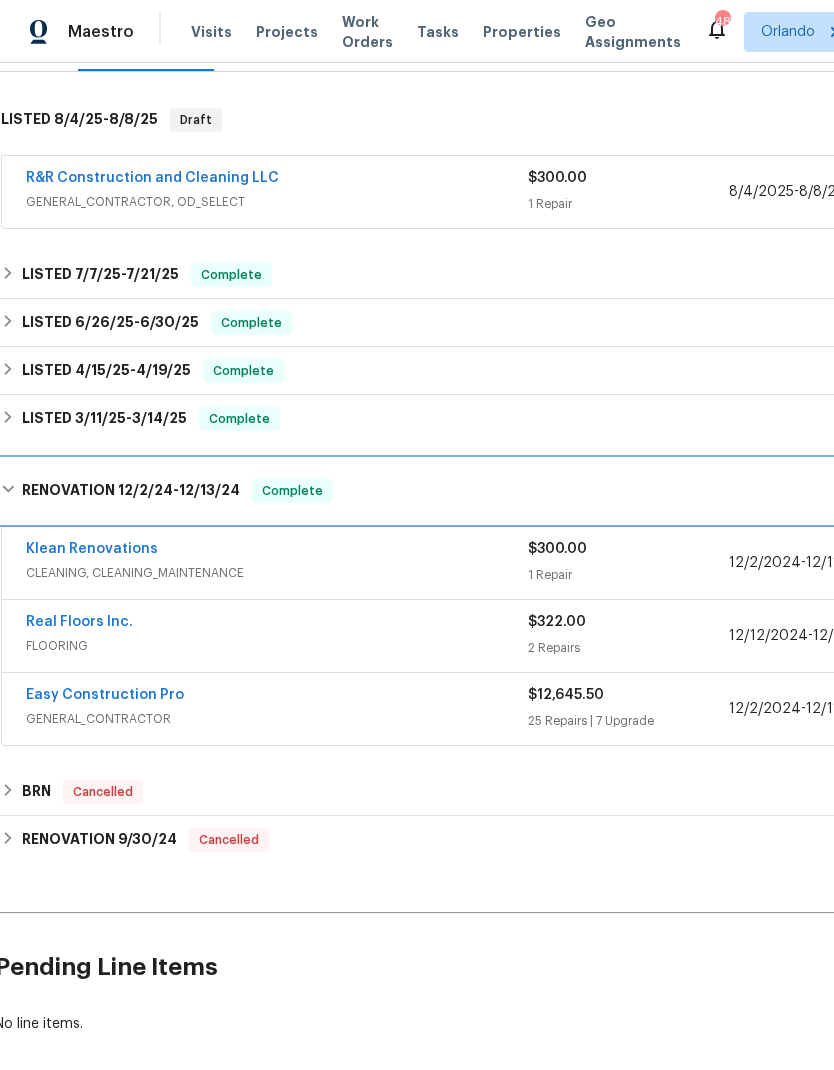 scroll, scrollTop: 286, scrollLeft: 6, axis: both 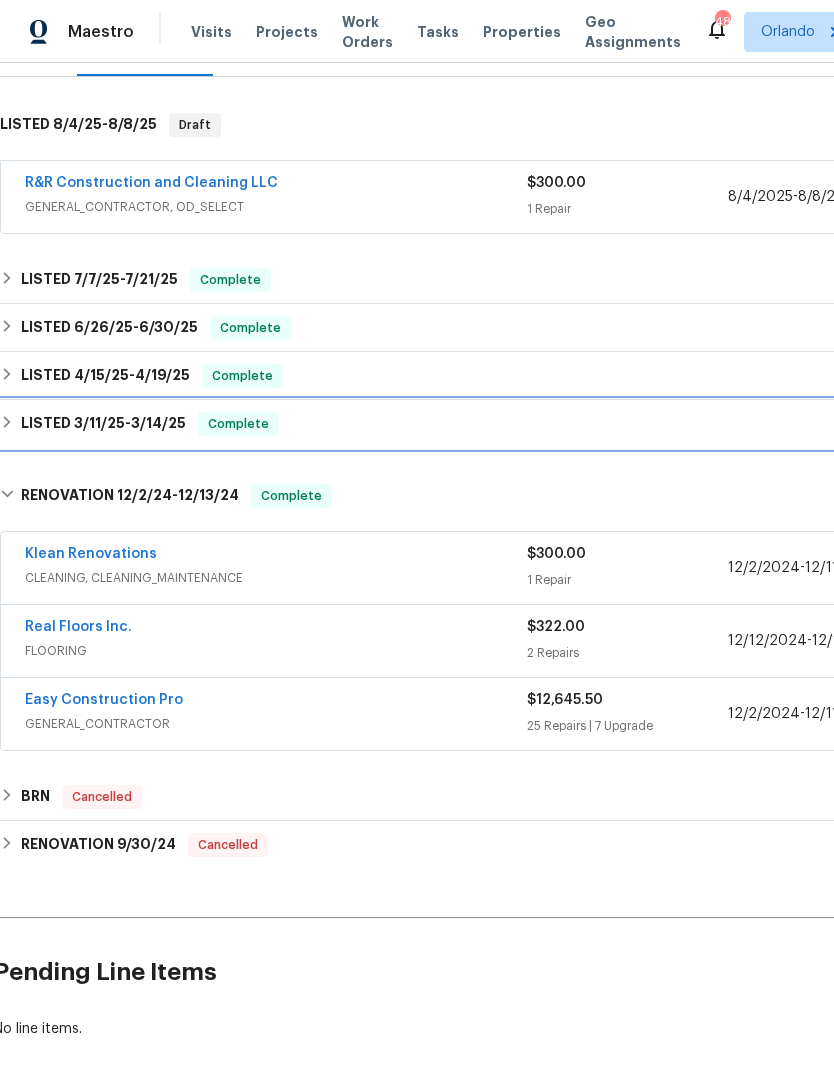click on "LISTED   3/11/25  -  3/14/25 Complete" at bounding box center [559, 424] 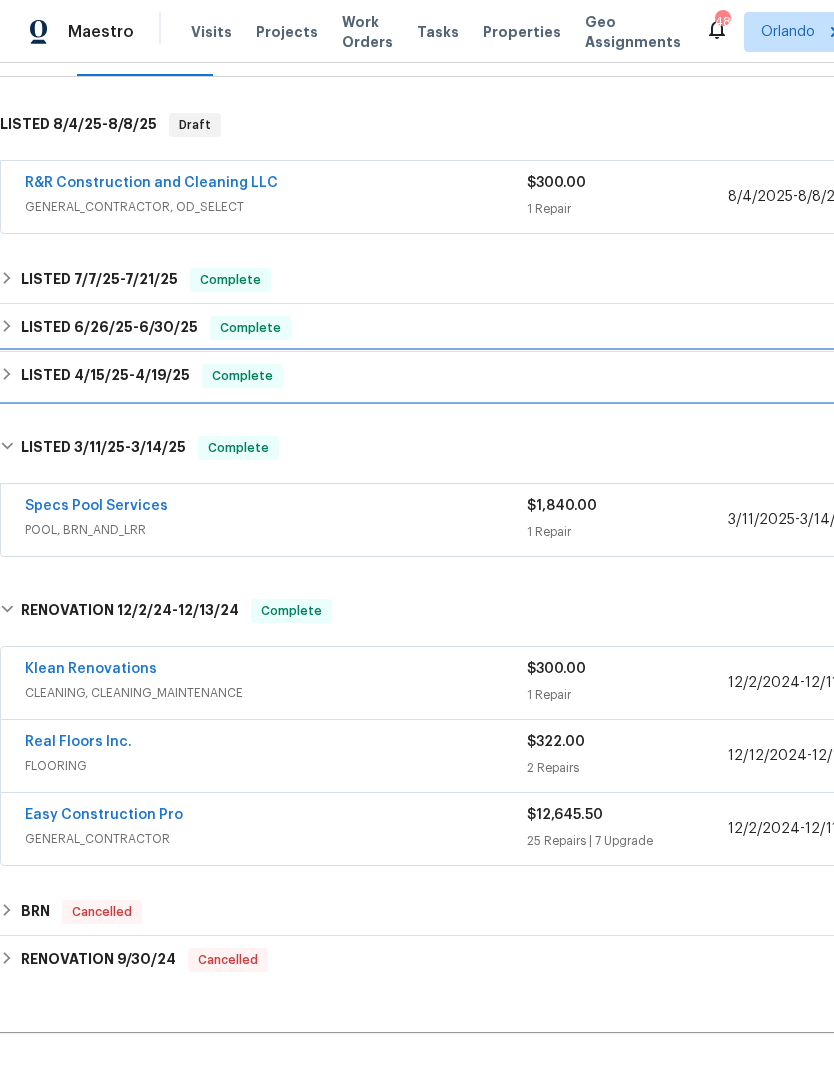 click on "LISTED   4/15/25  -  4/19/25 Complete" at bounding box center (559, 376) 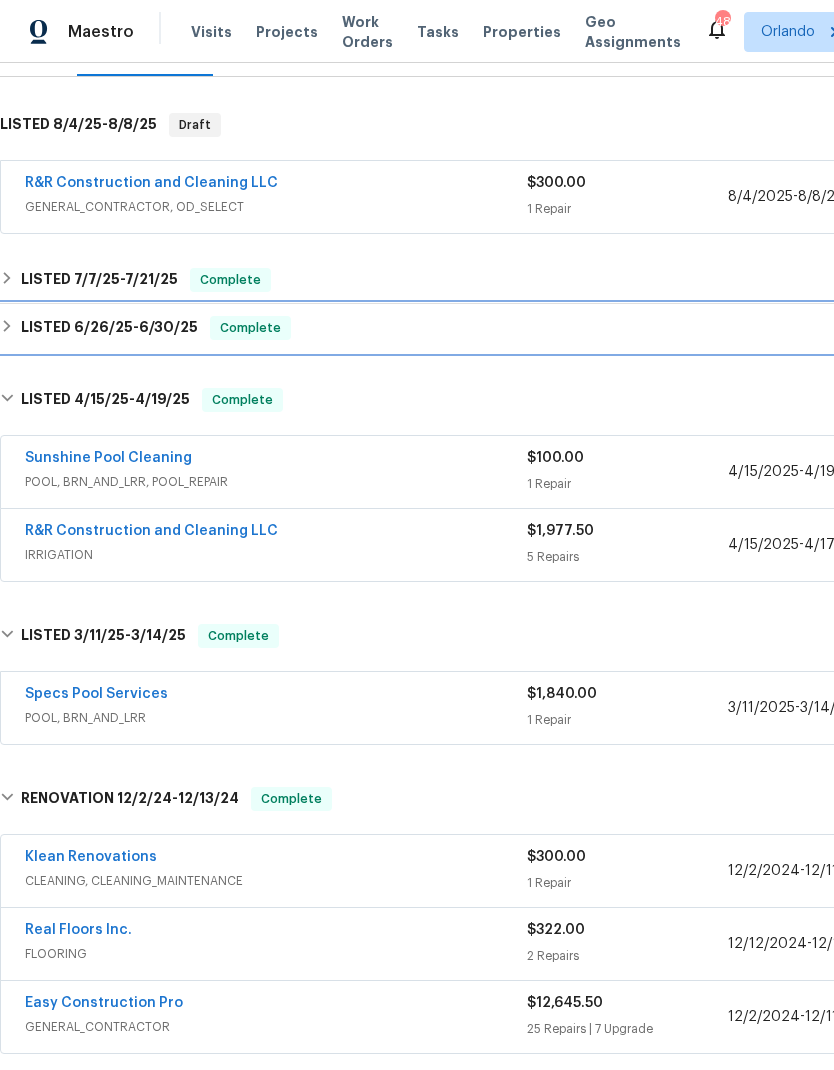 click on "LISTED   6/26/25  -  6/30/25 Complete" at bounding box center [559, 328] 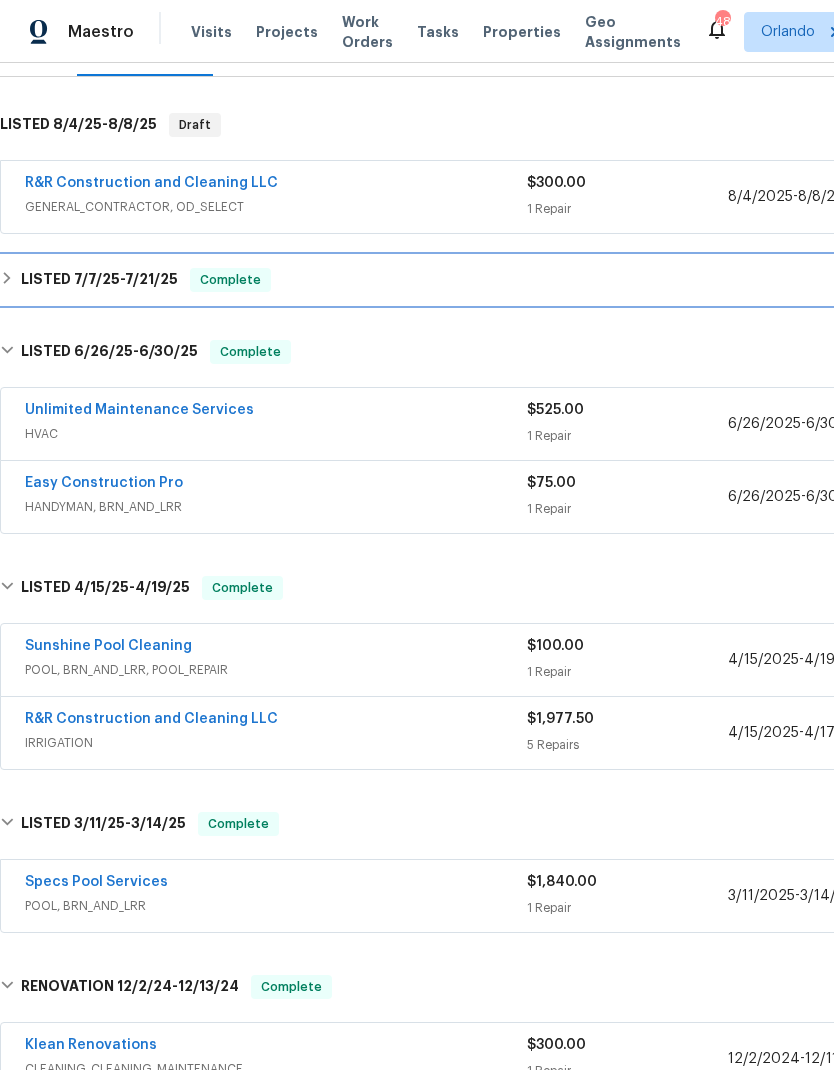 click on "LISTED   7/7/25  -  7/21/25 Complete" at bounding box center (559, 280) 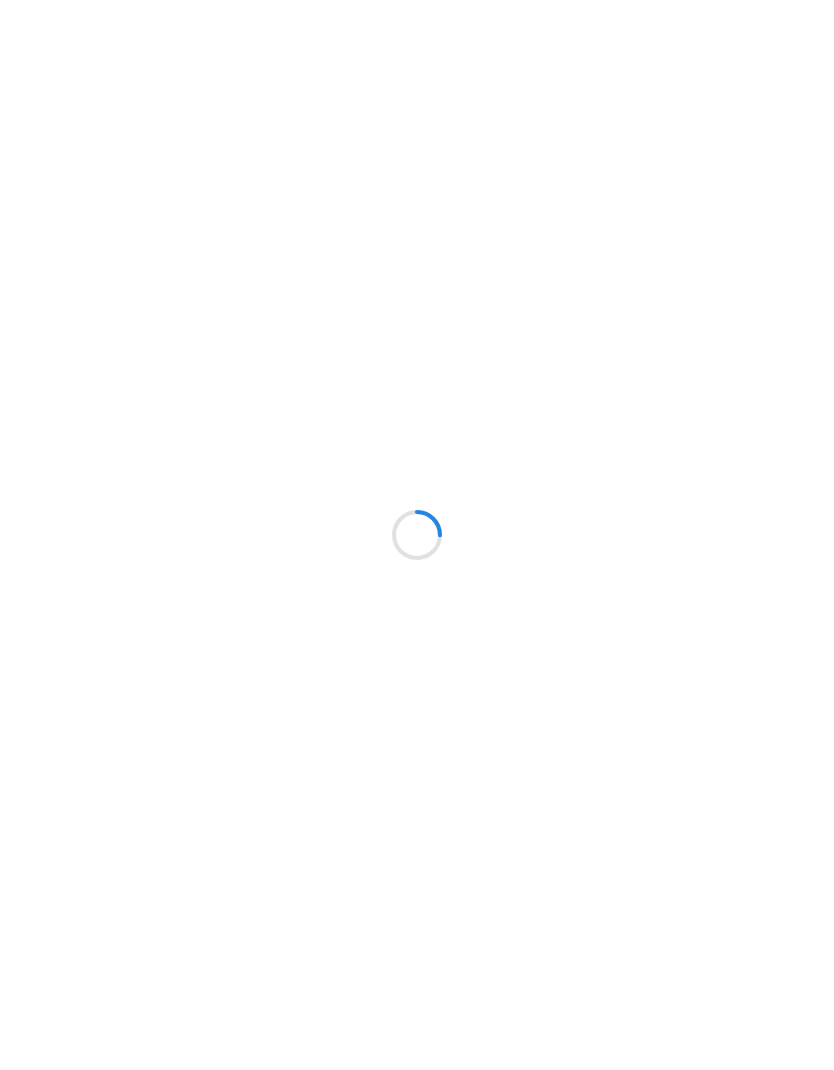scroll, scrollTop: 0, scrollLeft: 0, axis: both 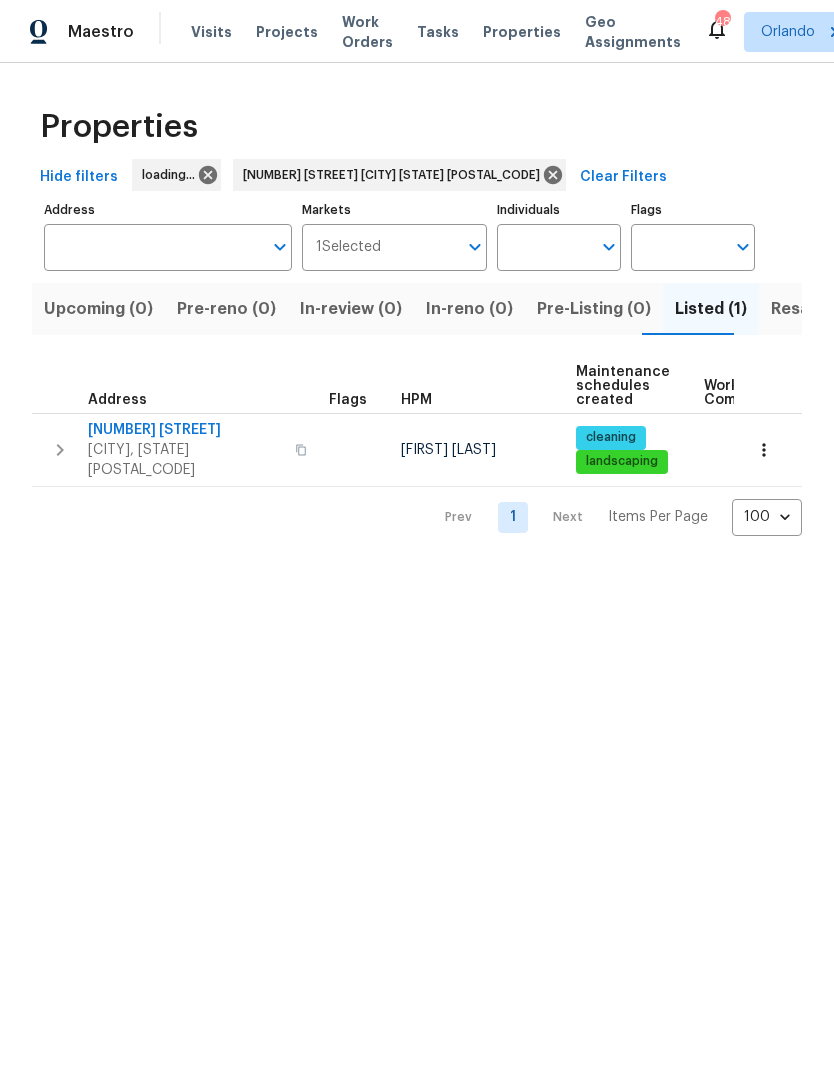 type on "[NUMBER] [STREET] [CITY] [STATE] [POSTAL_CODE]" 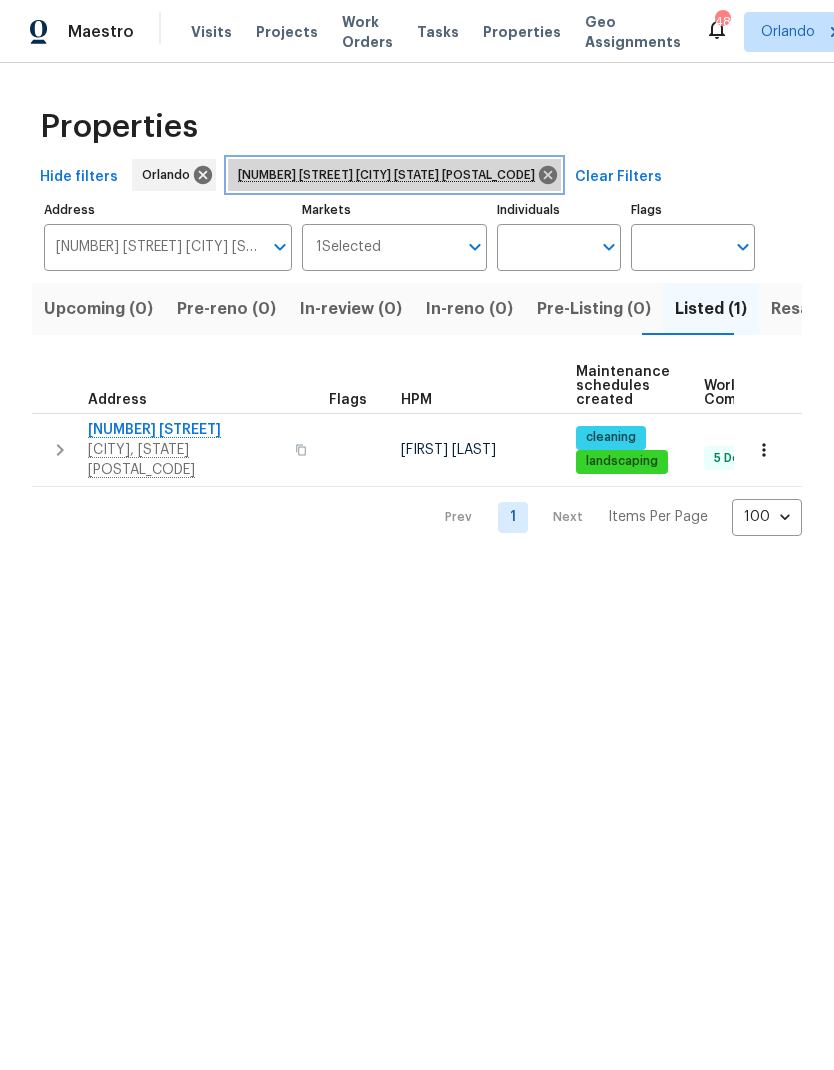 click 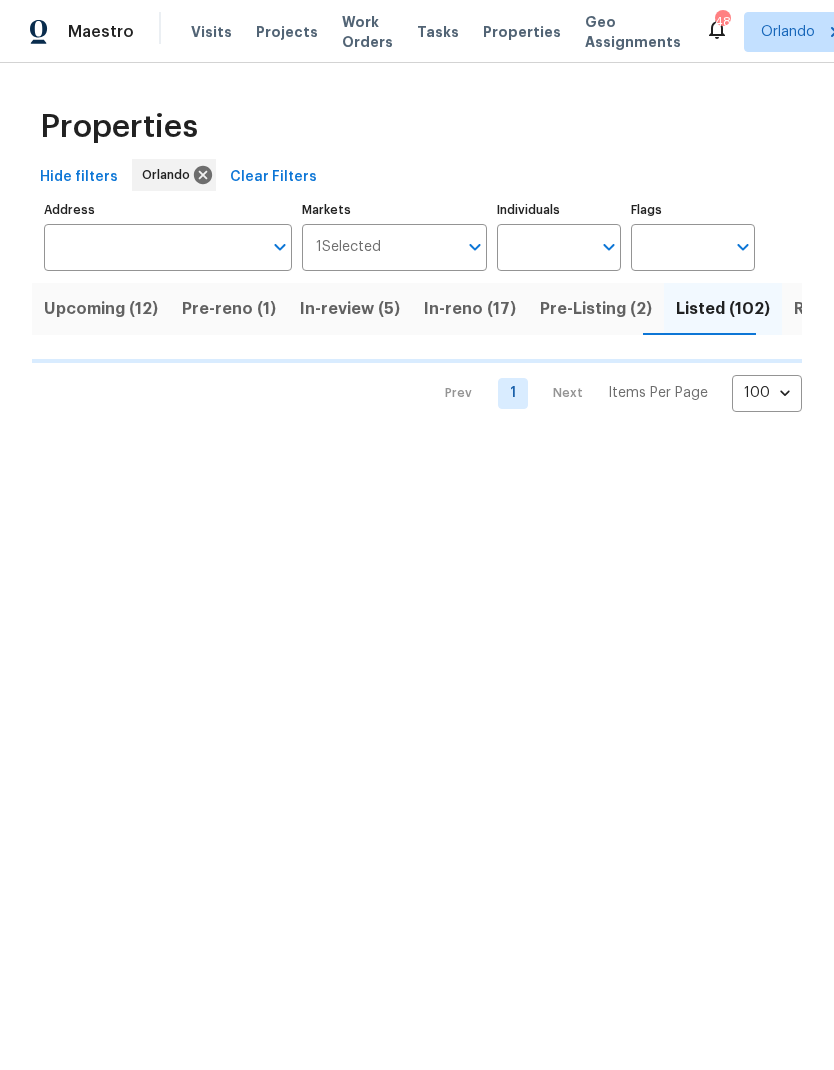 click on "Address" at bounding box center (153, 247) 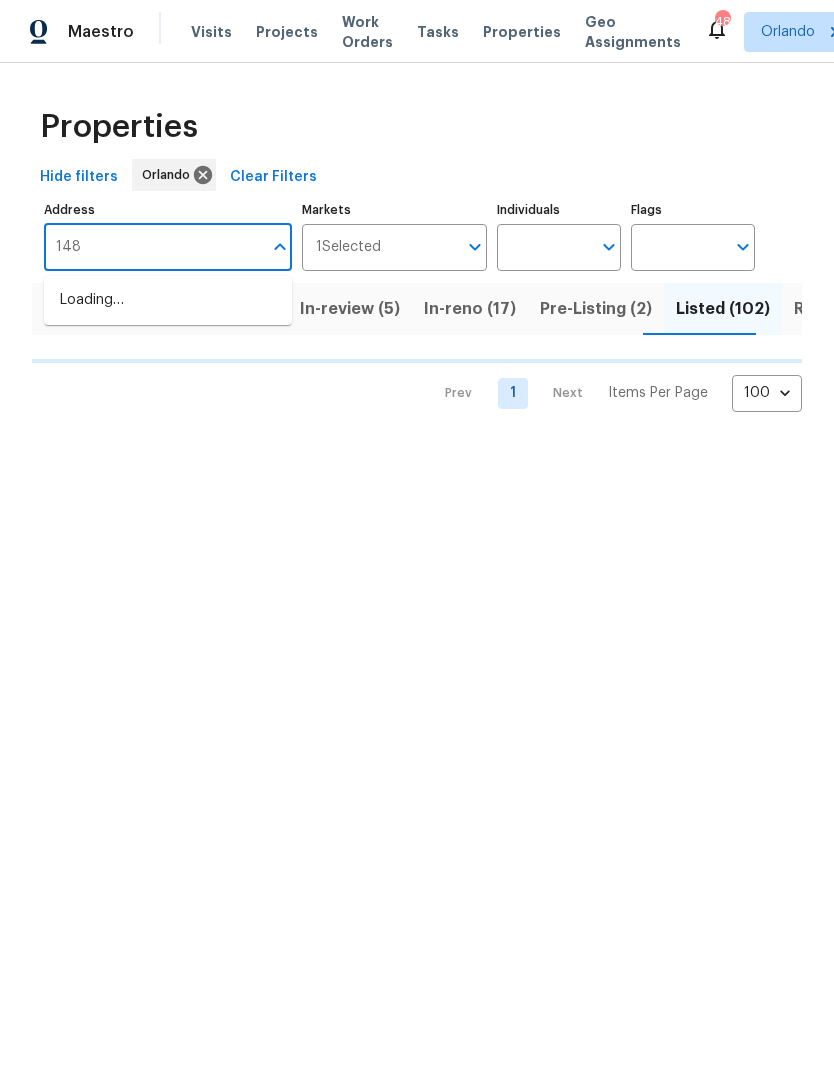 type on "[NUMBER] [STREET]" 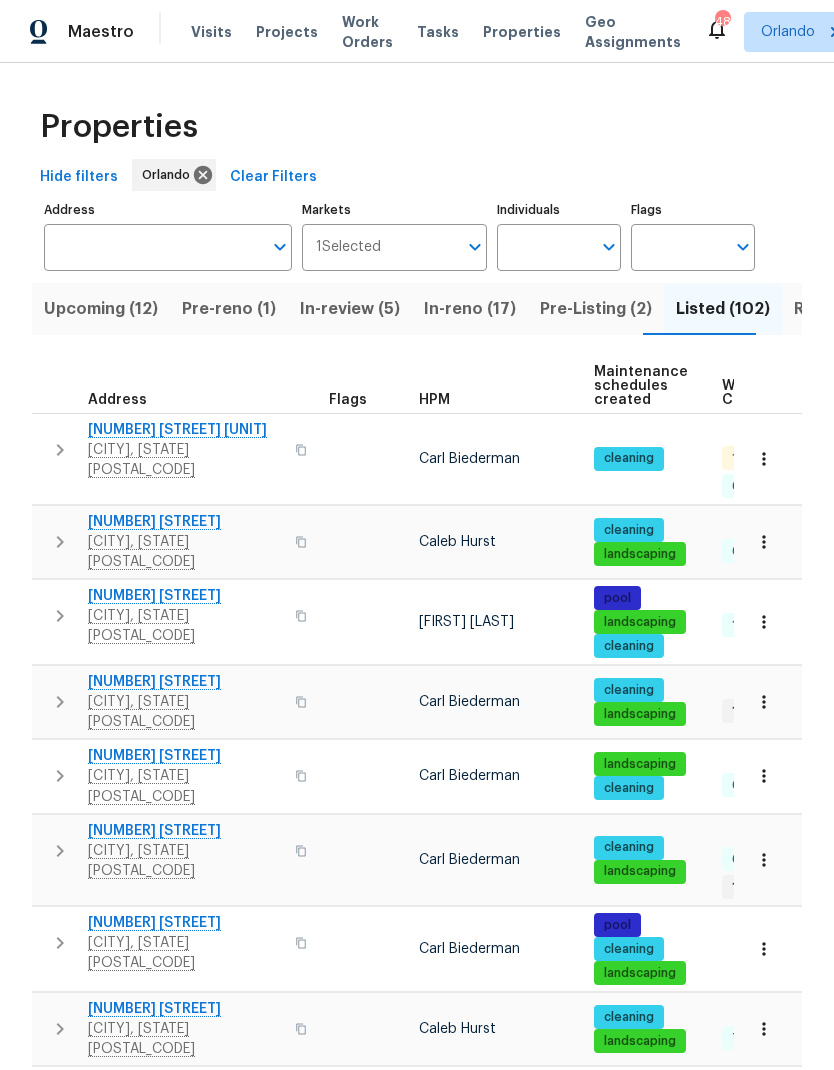 click on "Address" at bounding box center [153, 247] 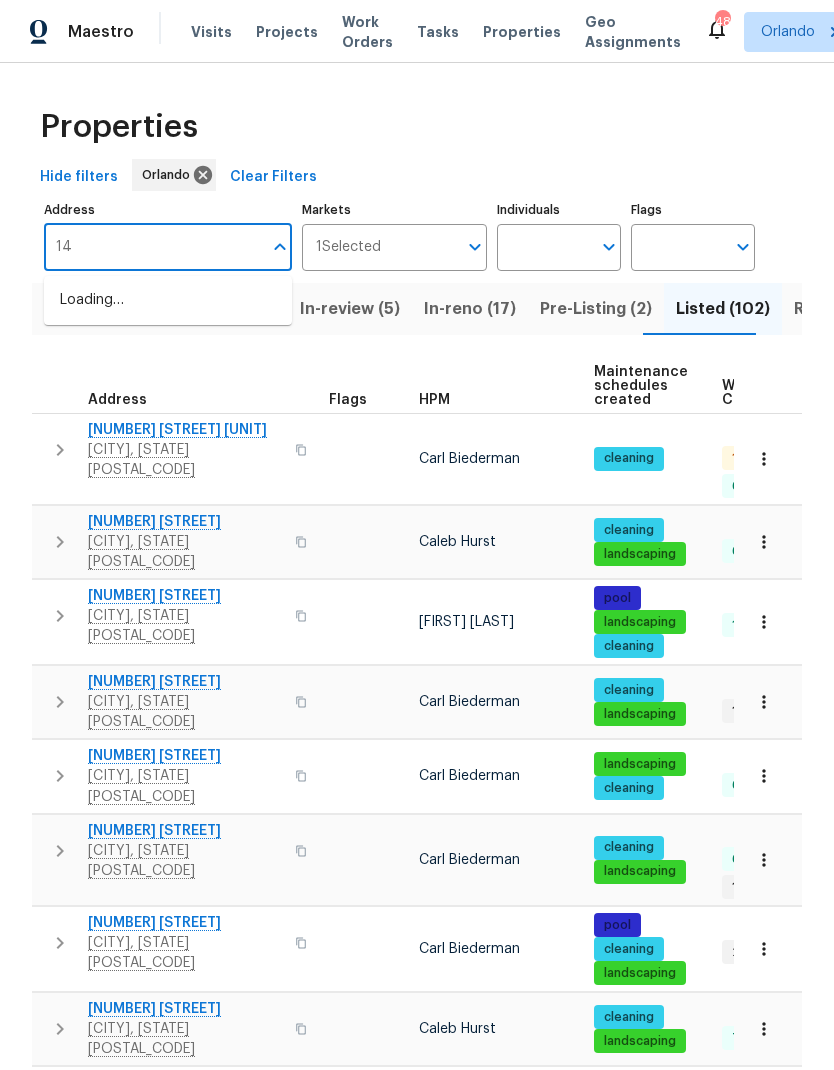 type on "1" 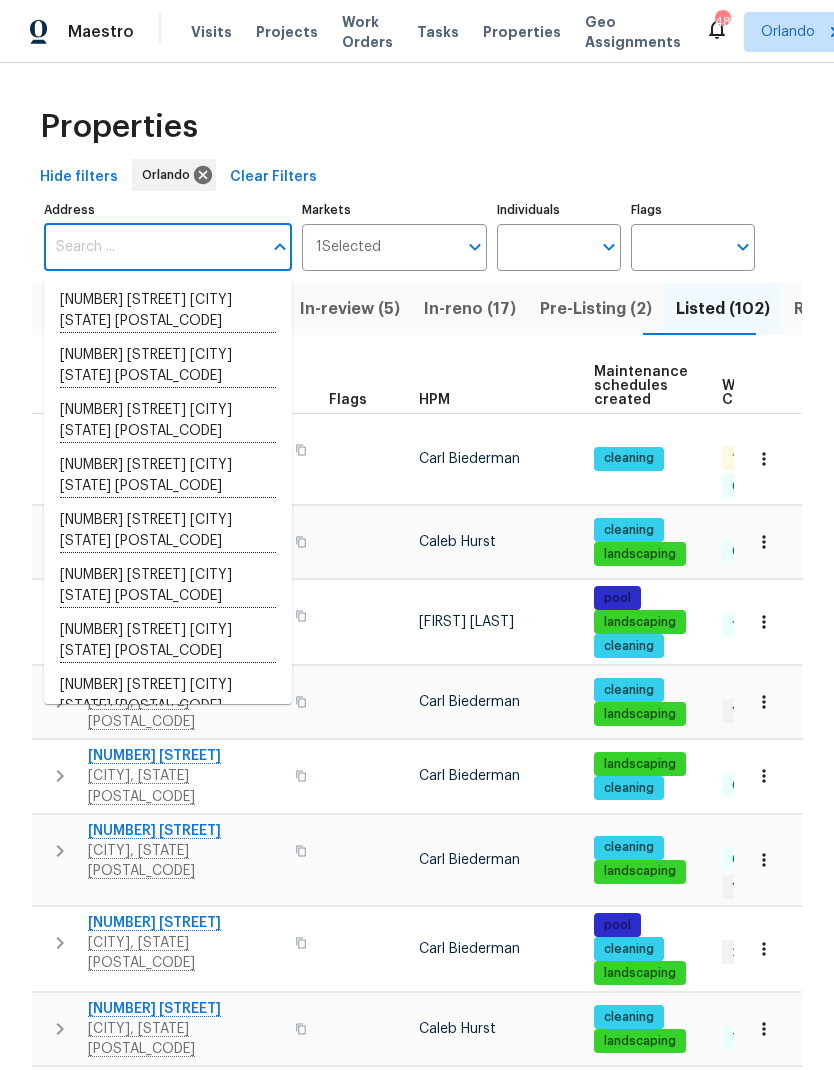 click on "Properties" at bounding box center (417, 127) 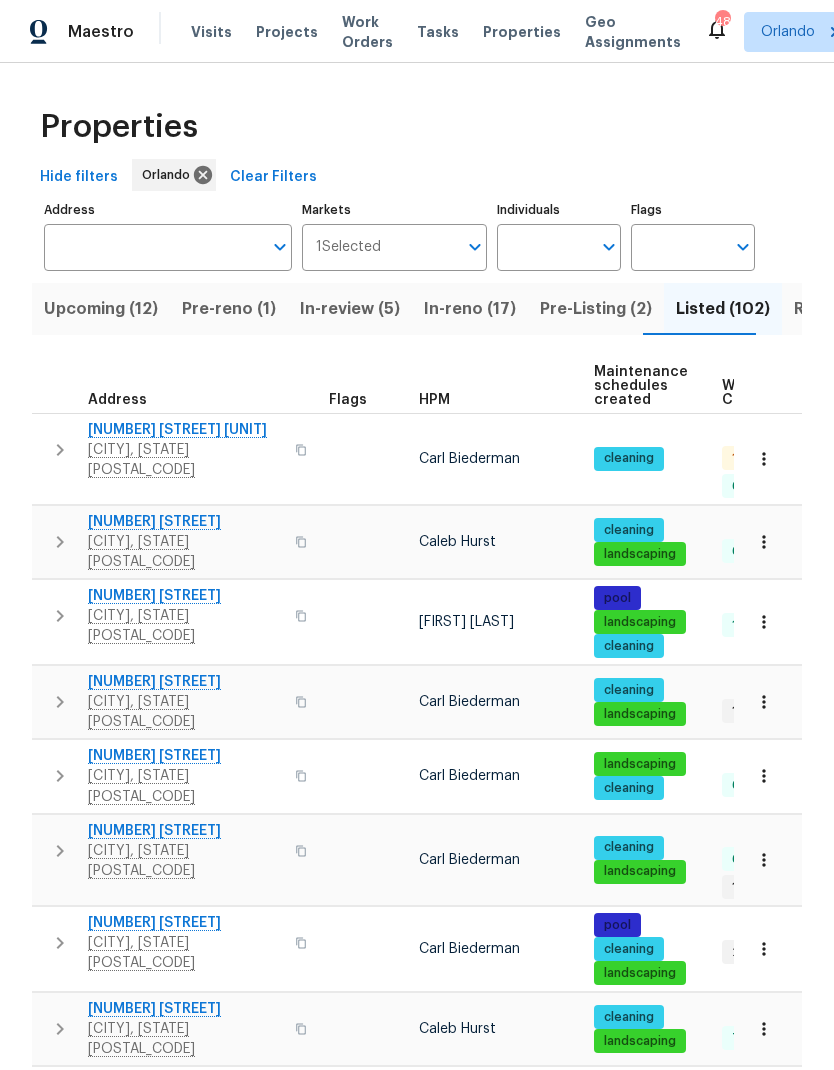 click on "Address" at bounding box center [153, 247] 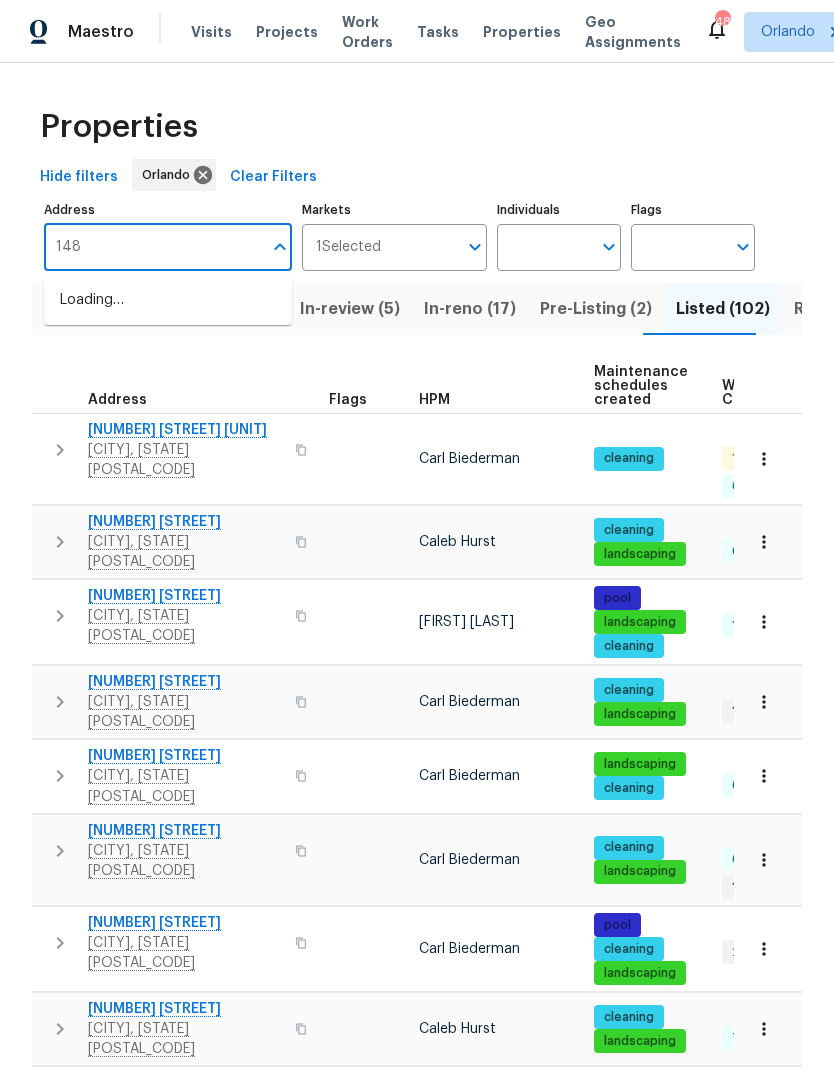 type on "[NUMBER] [STREET]" 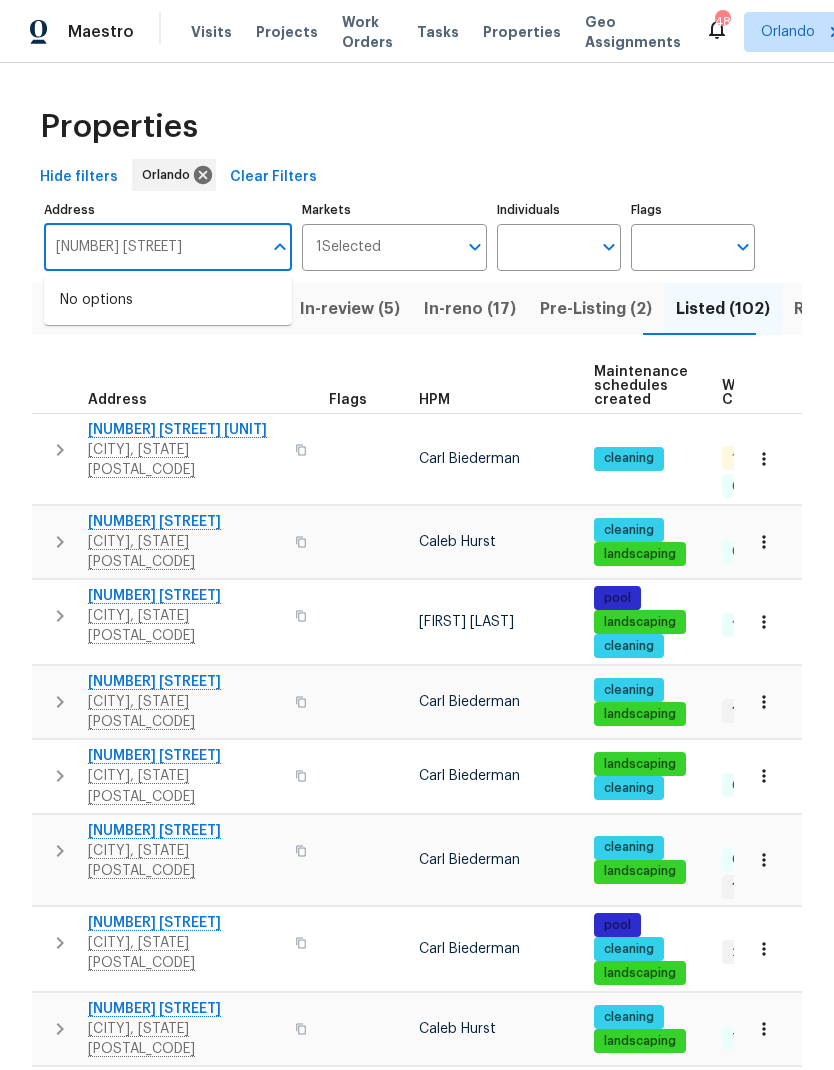 click on "Resale (47)" at bounding box center [839, 309] 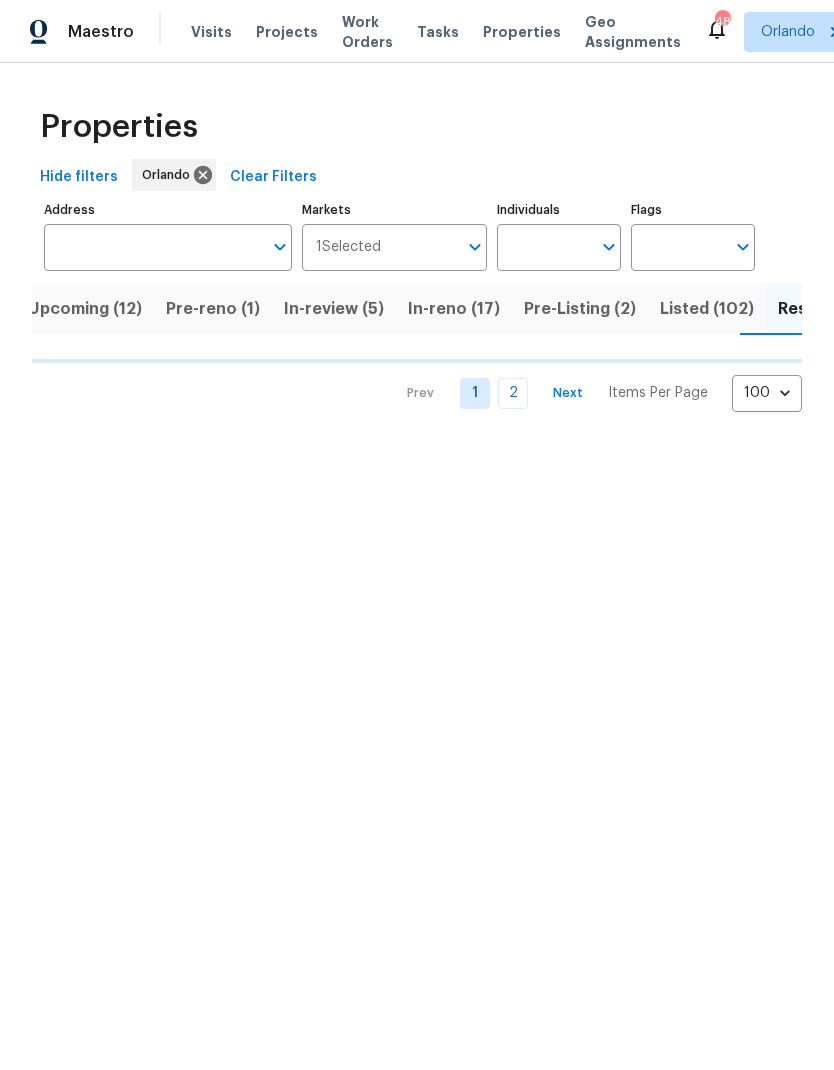 scroll, scrollTop: 0, scrollLeft: 62, axis: horizontal 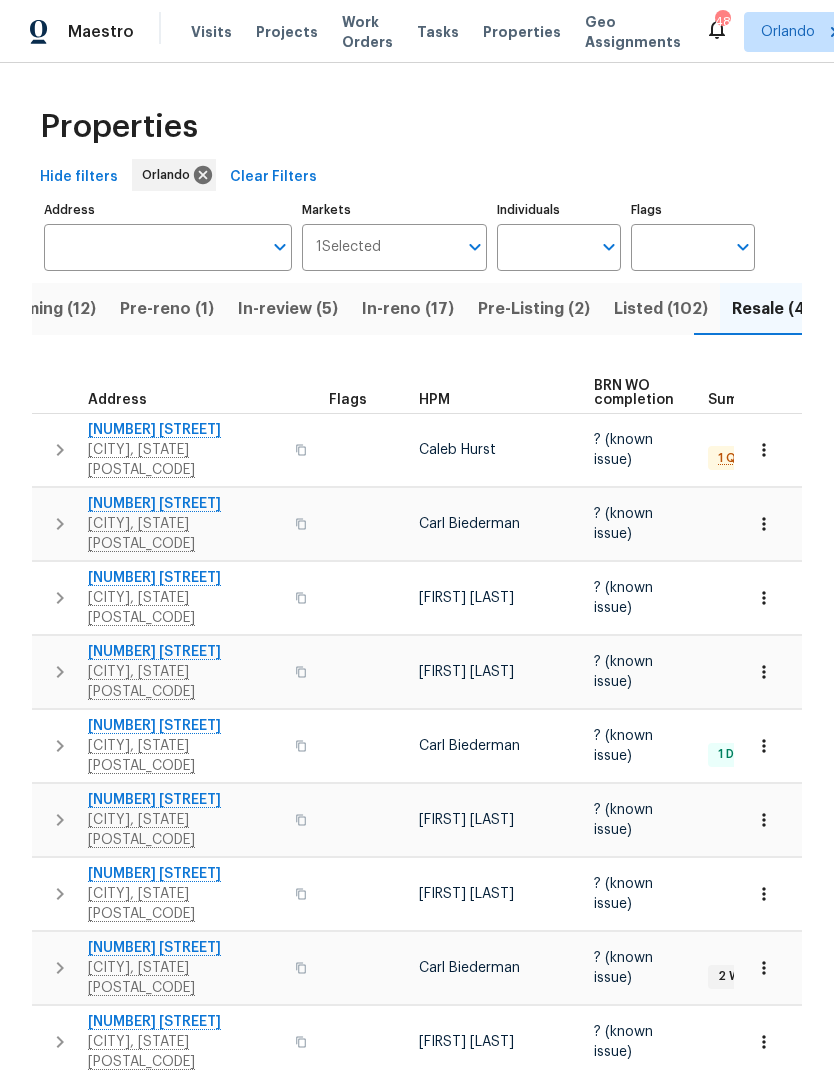 click on "Address" at bounding box center [153, 247] 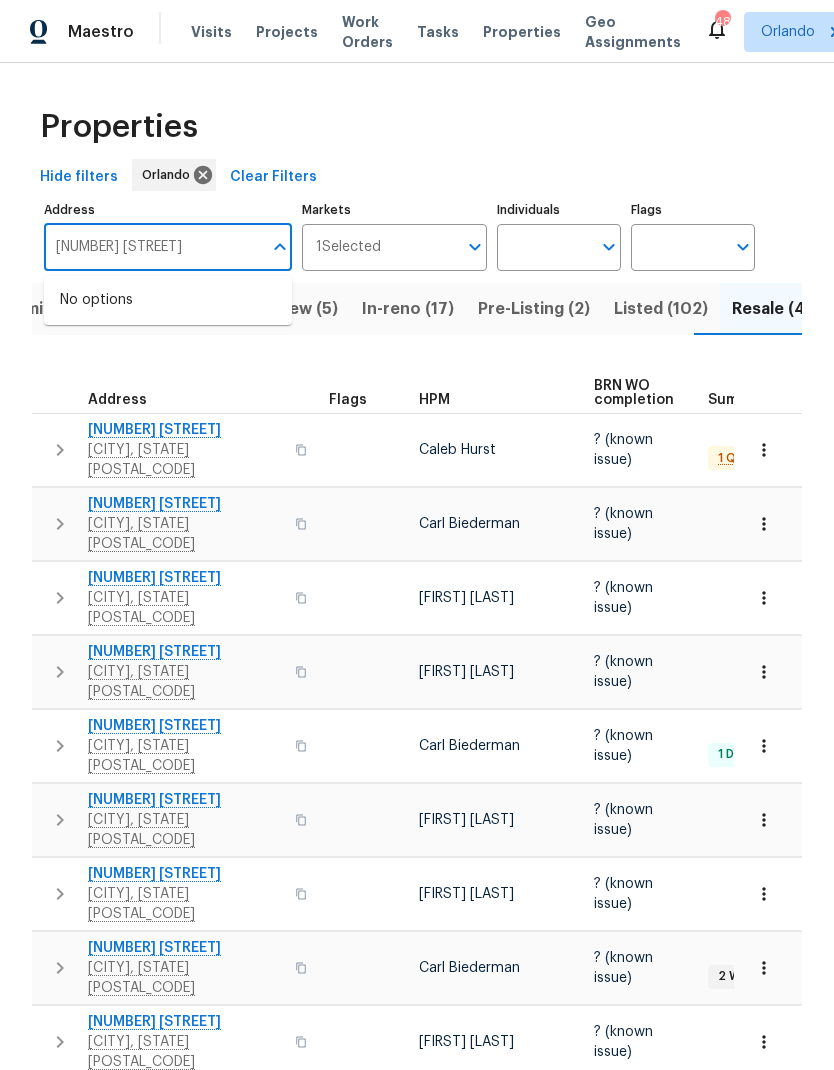 type on "[NUMBER] [STREET]" 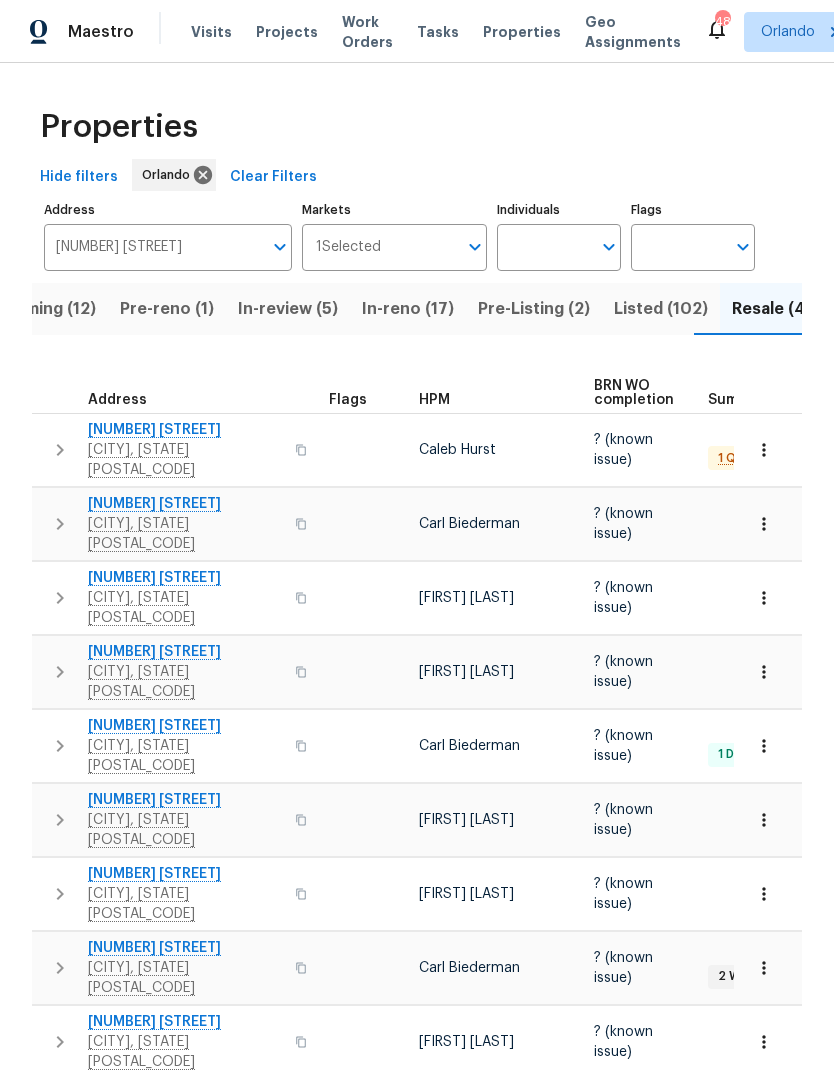 click on "Pre-Listing (2)" at bounding box center (534, 309) 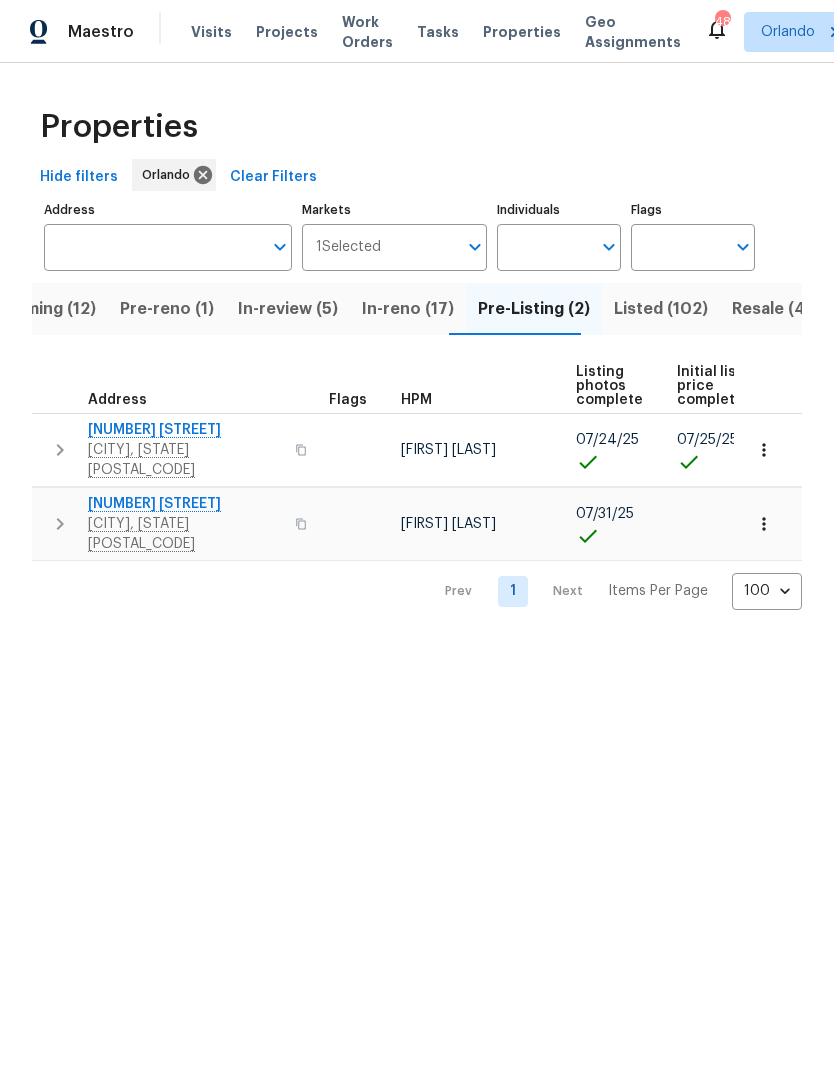 click on "Listed (102)" at bounding box center (661, 309) 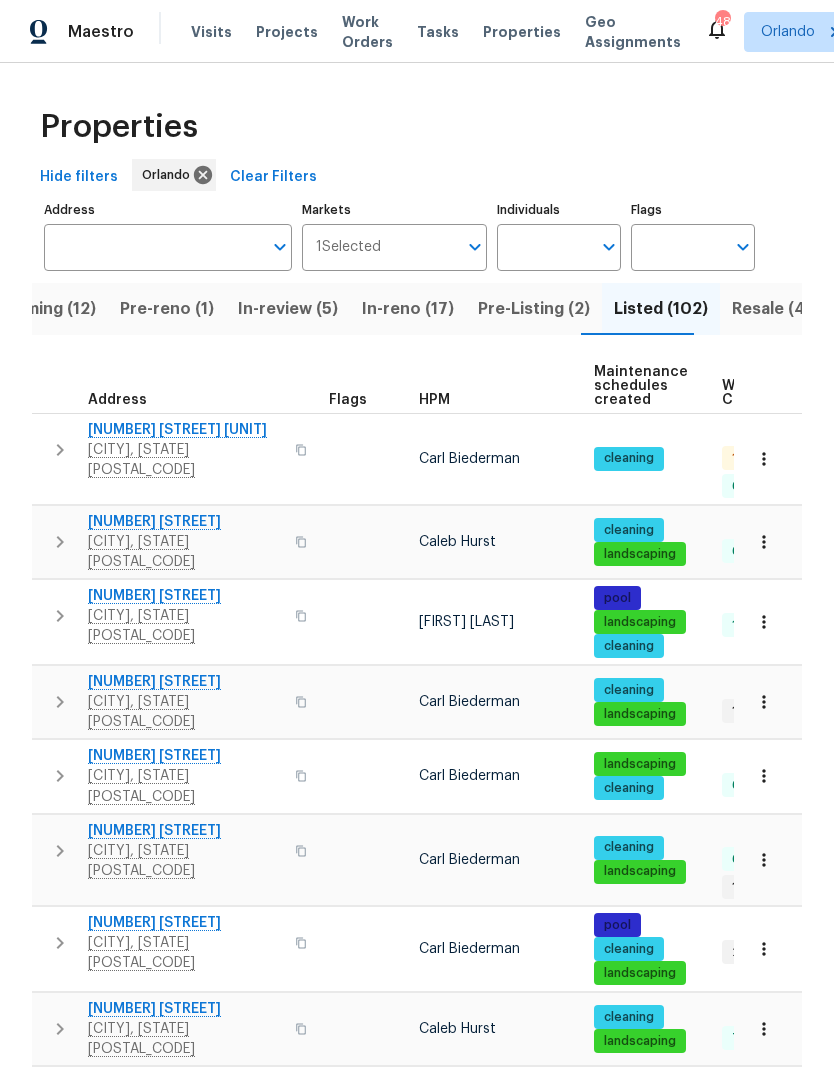 click on "HPM" at bounding box center [434, 400] 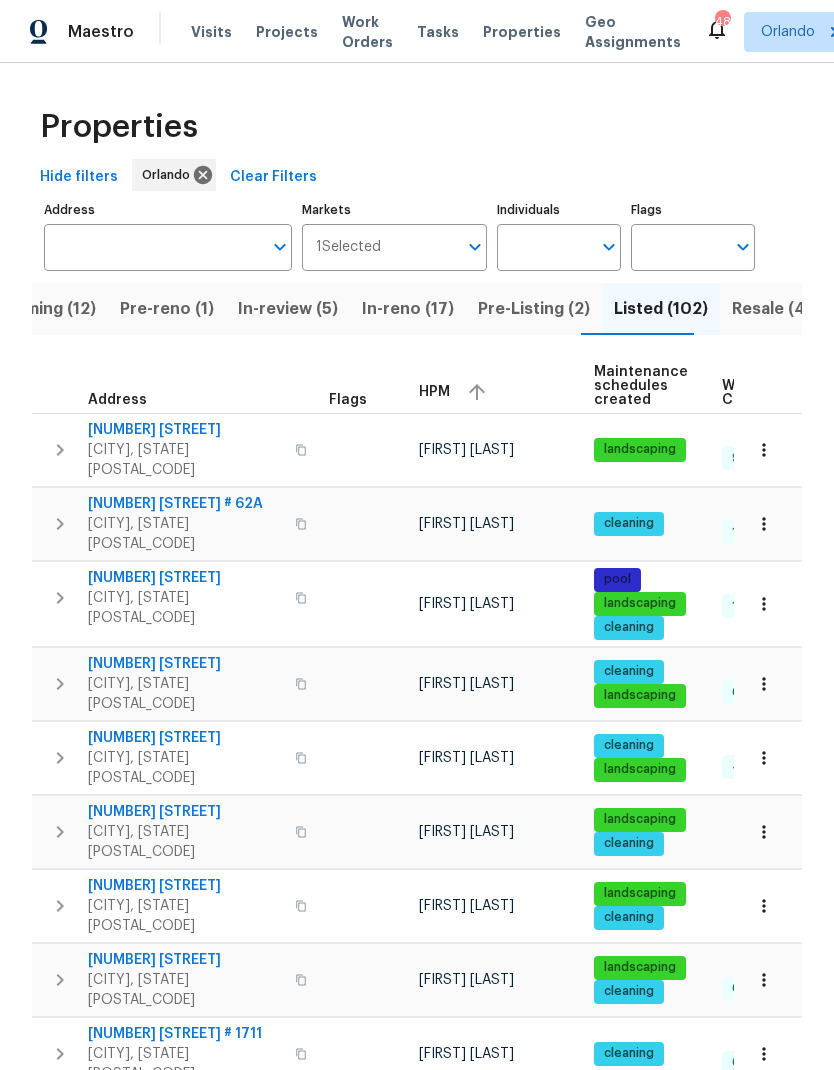 click at bounding box center (477, 392) 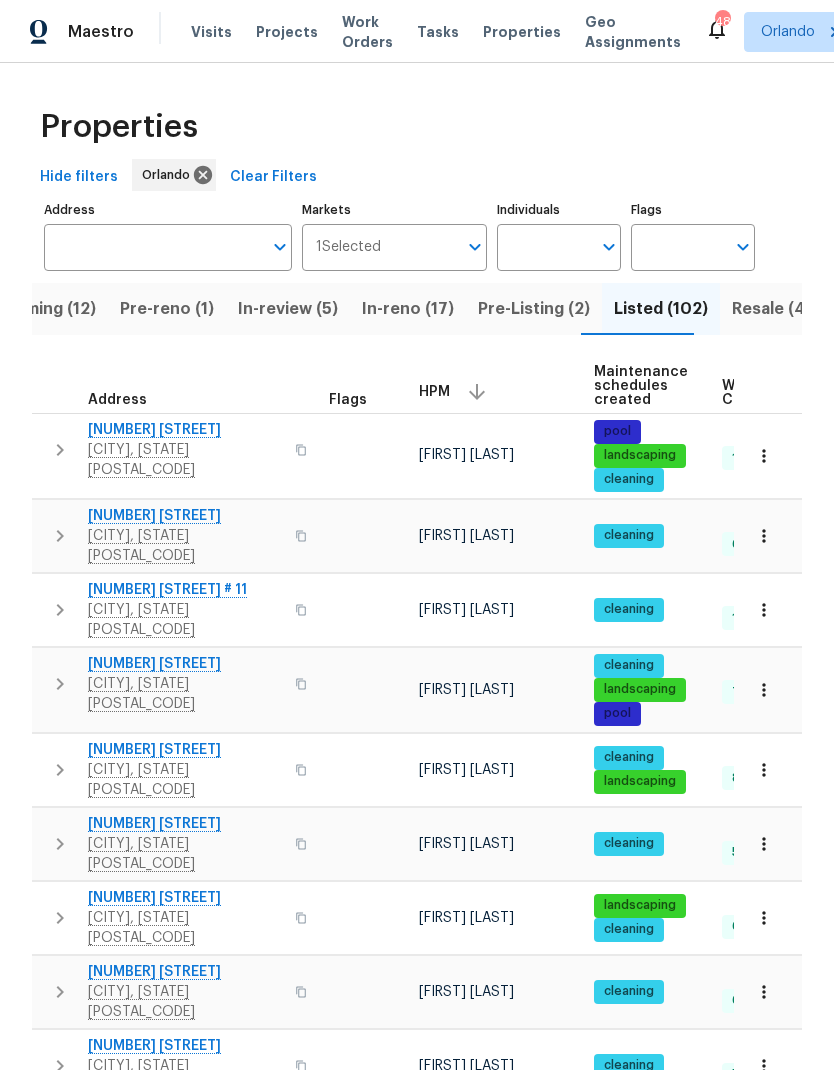 click on "[NUMBER] [STREET]" at bounding box center [185, 430] 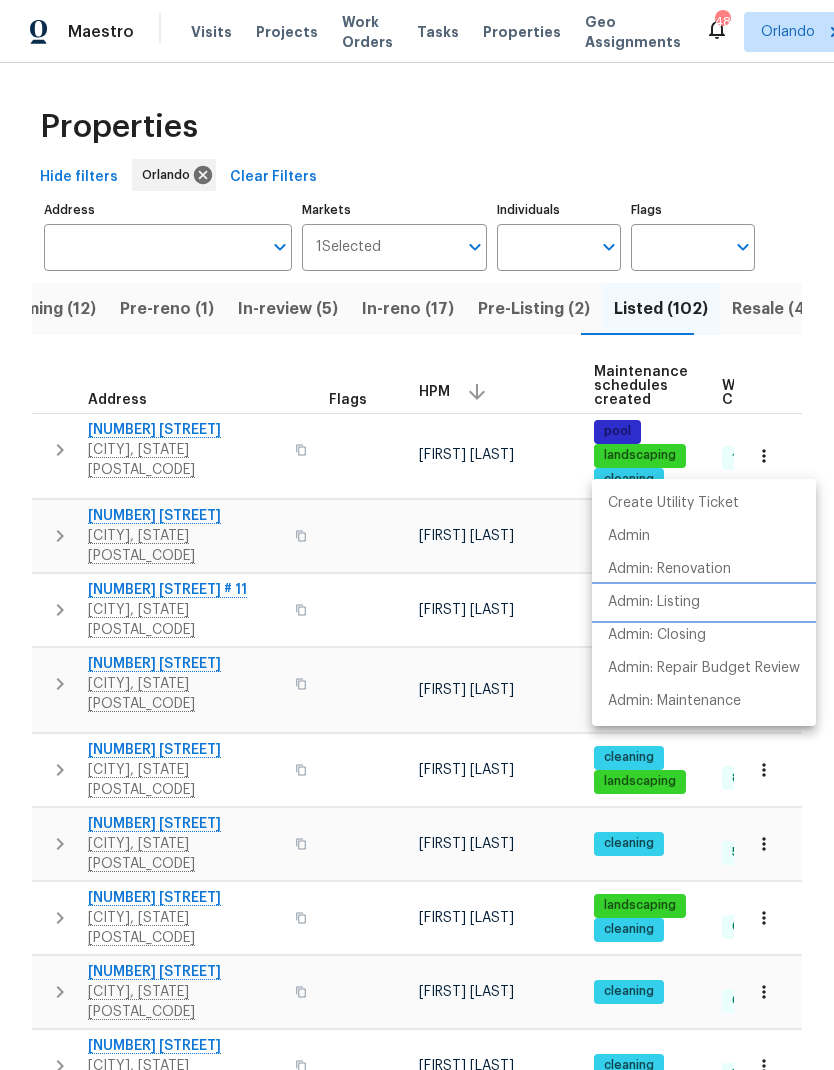 click on "Admin: Listing" at bounding box center (704, 602) 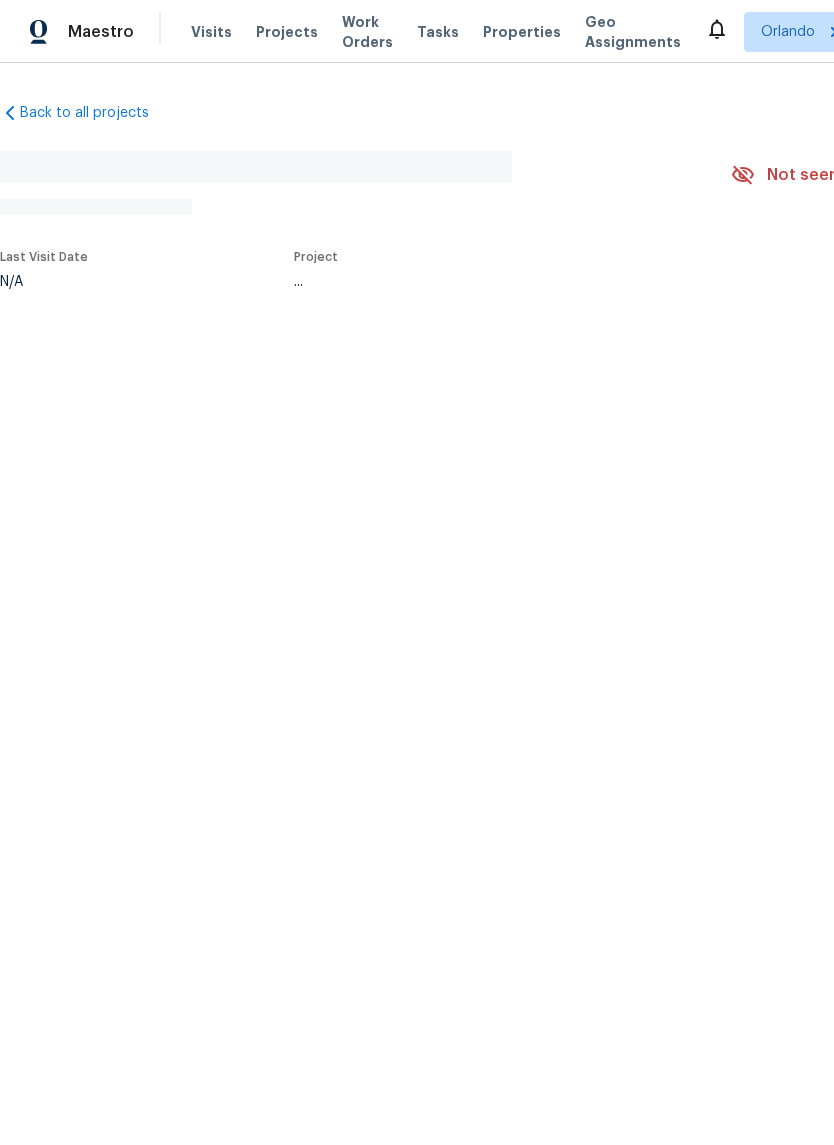 scroll, scrollTop: 0, scrollLeft: 0, axis: both 